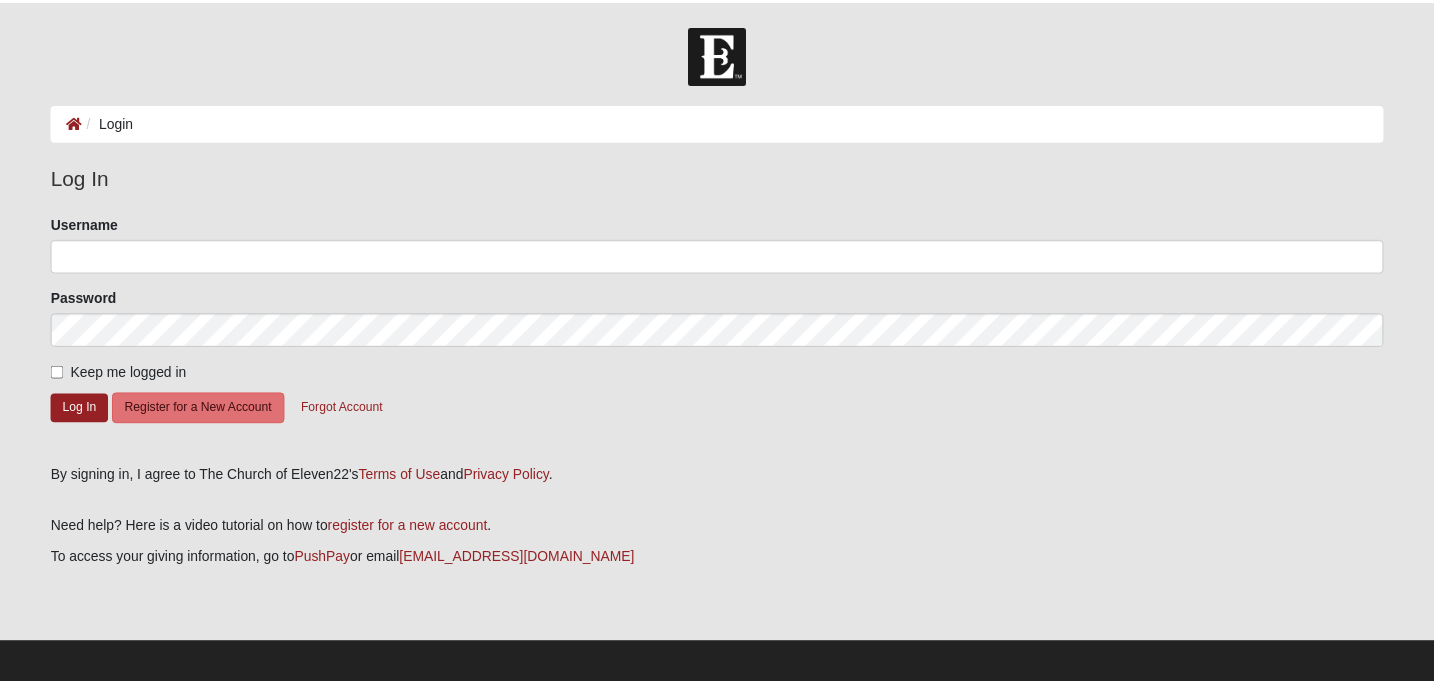 scroll, scrollTop: 0, scrollLeft: 0, axis: both 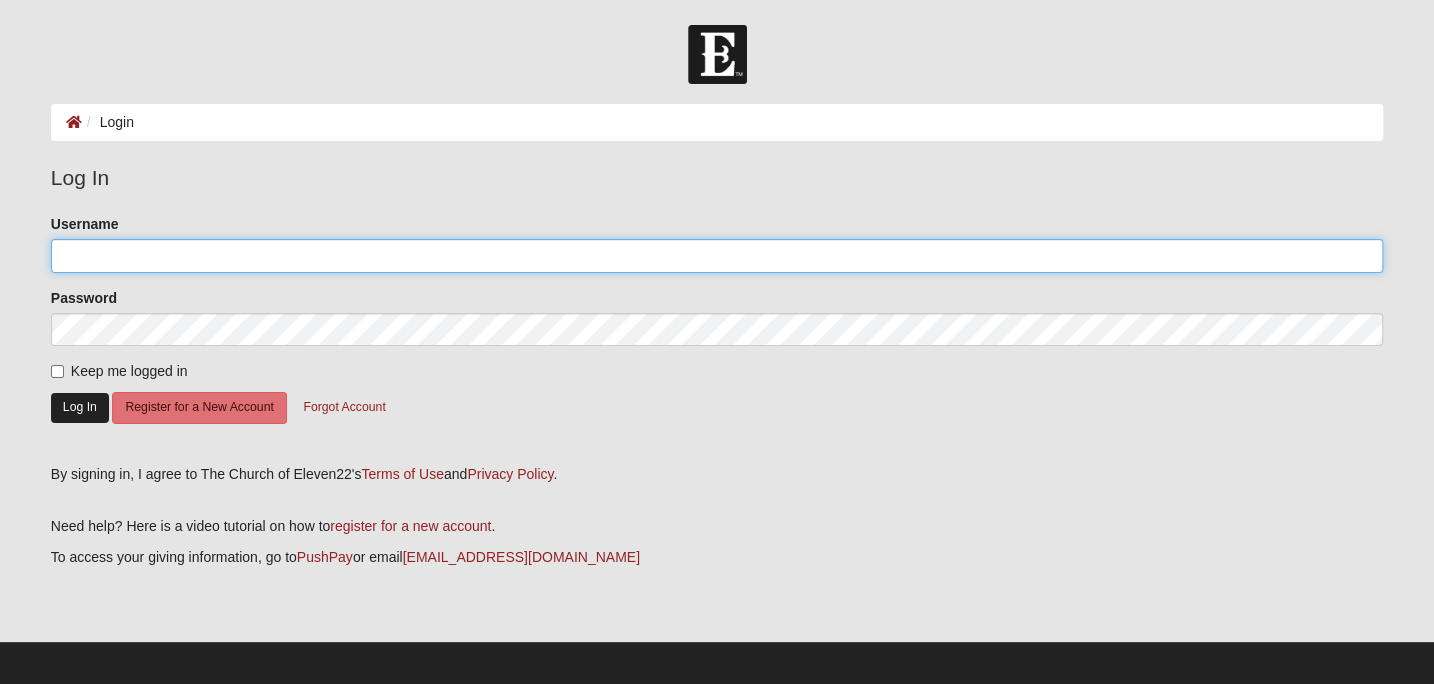 type on "[EMAIL_ADDRESS][DOMAIN_NAME]" 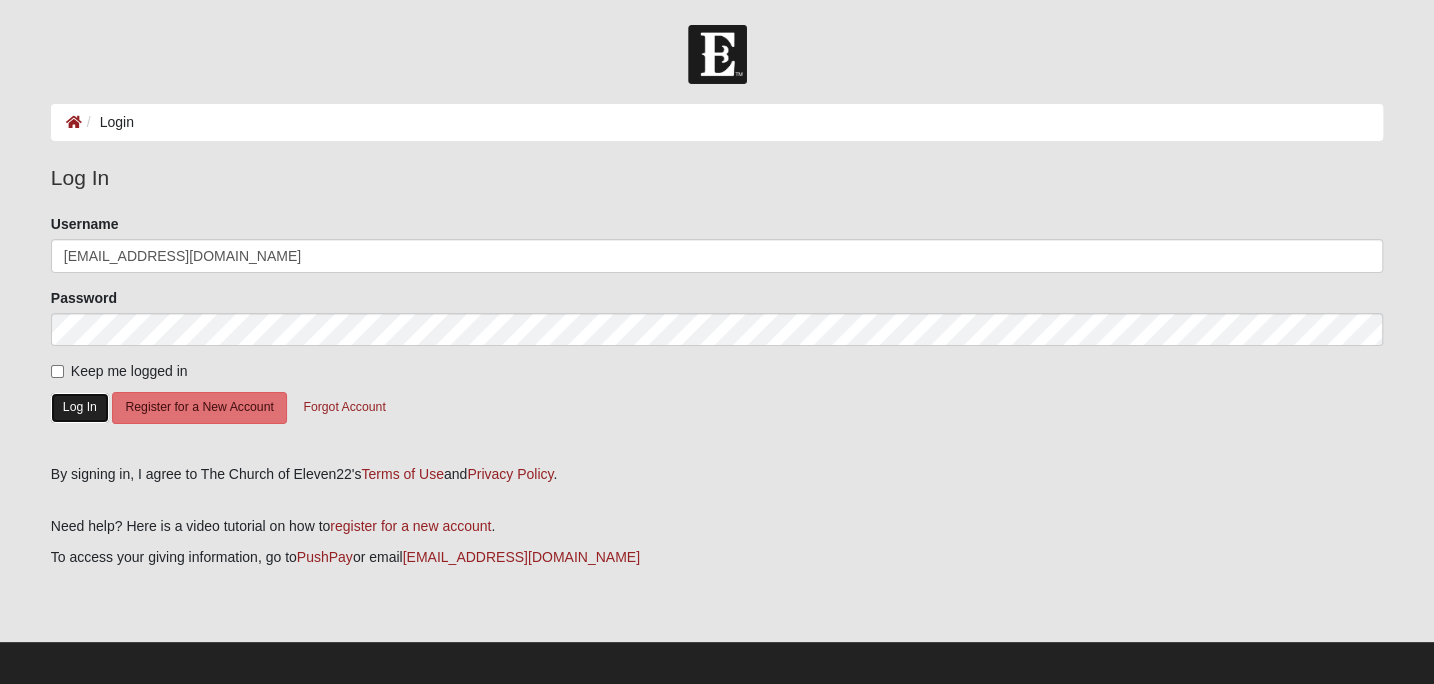 click on "Log In" 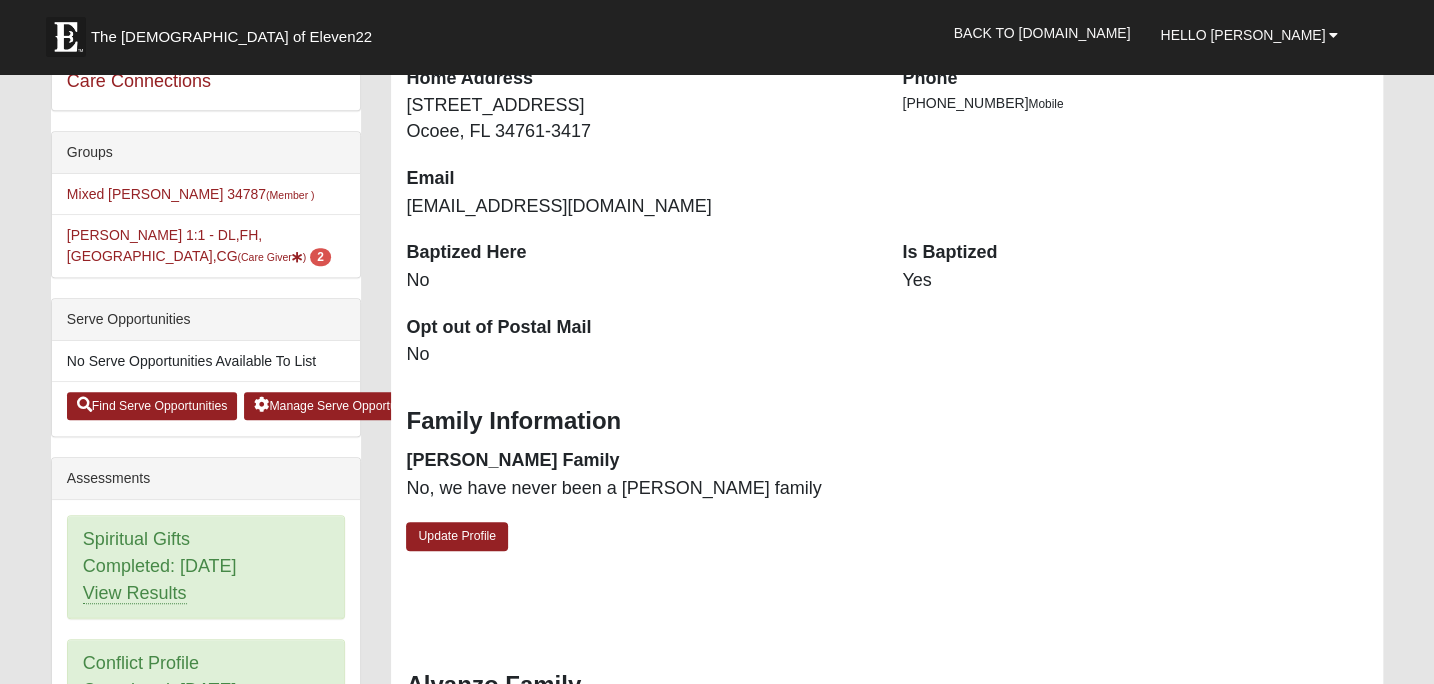 scroll, scrollTop: 363, scrollLeft: 0, axis: vertical 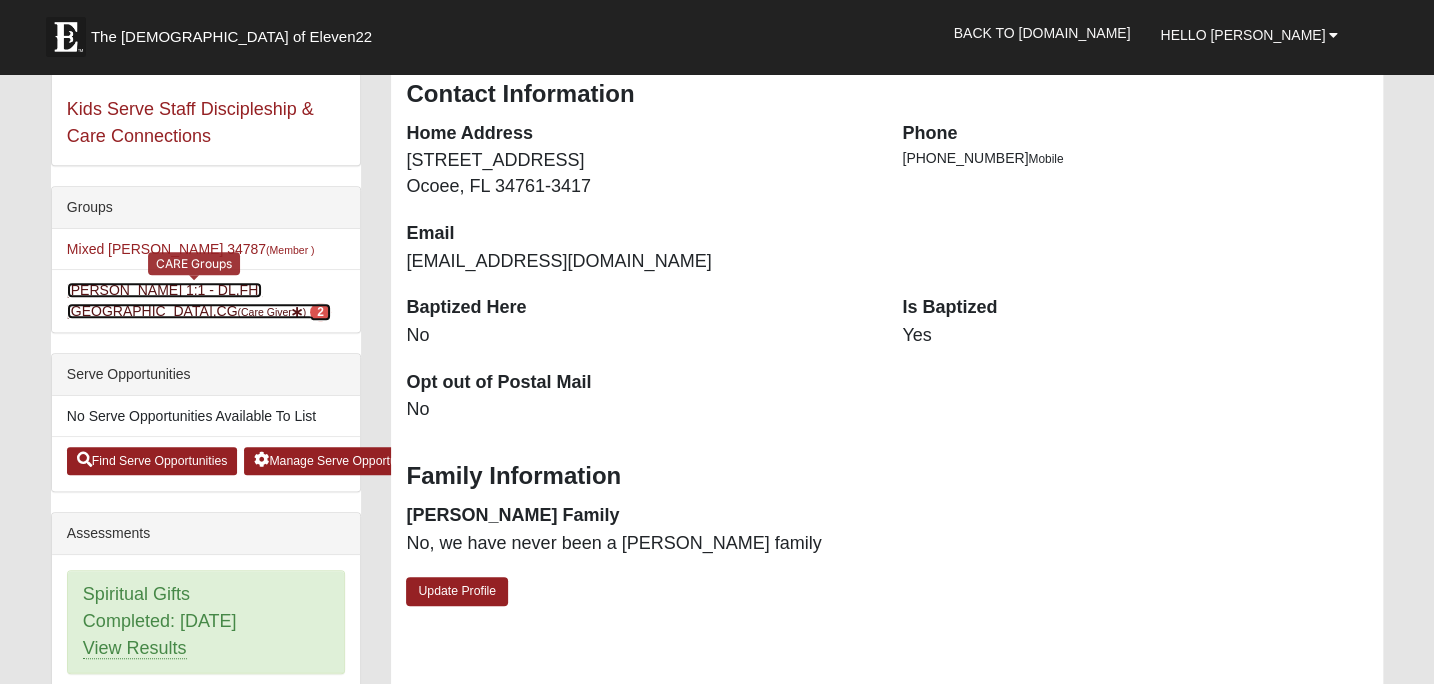 click on "Sharon Alvanzo 1:1 - DL,FH,MA,CG  (Care Giver
)
2" at bounding box center [199, 300] 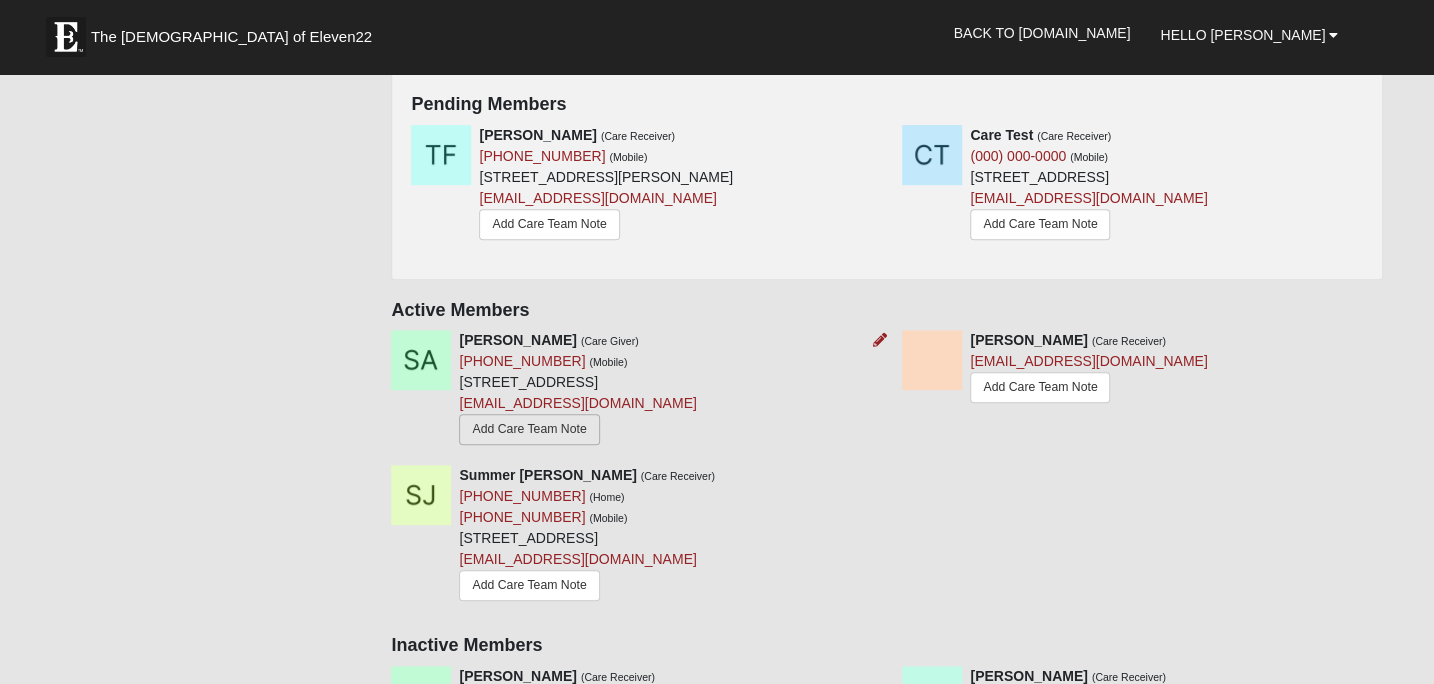 scroll, scrollTop: 363, scrollLeft: 0, axis: vertical 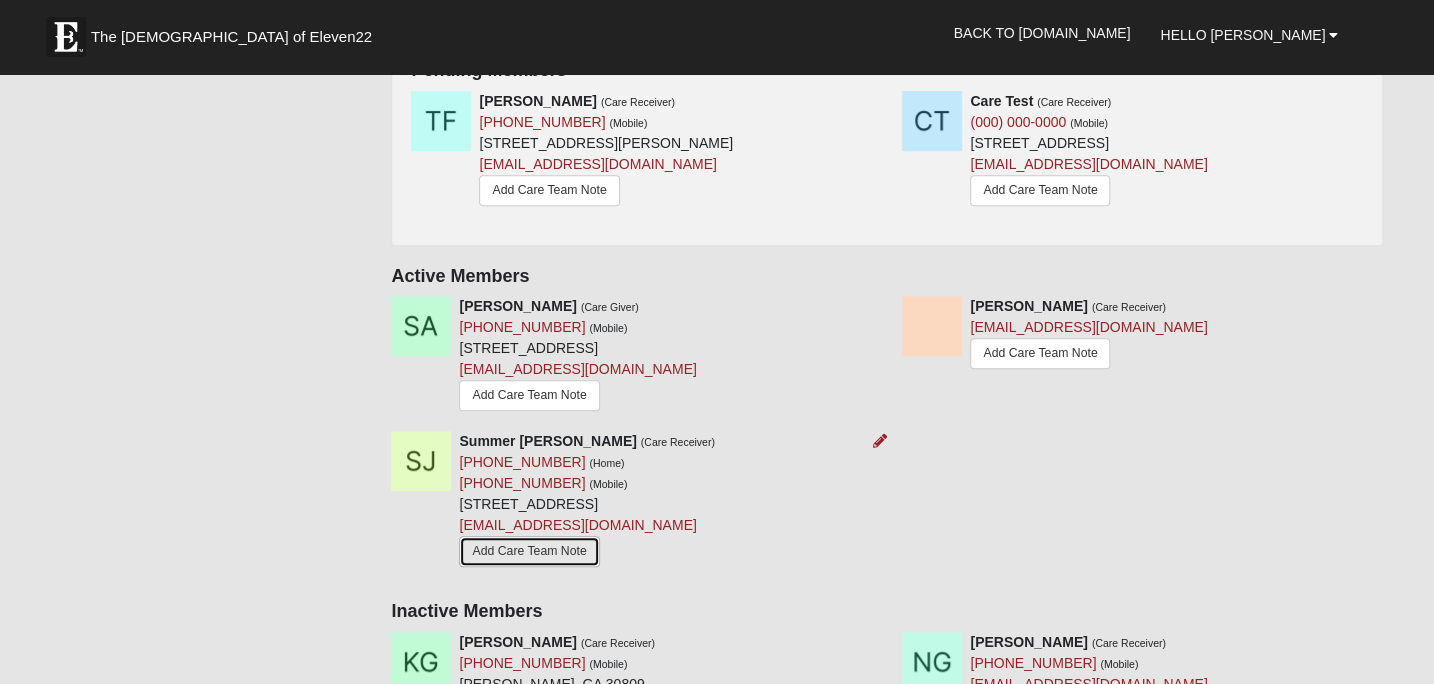 click on "Add Care Team Note" at bounding box center [529, 551] 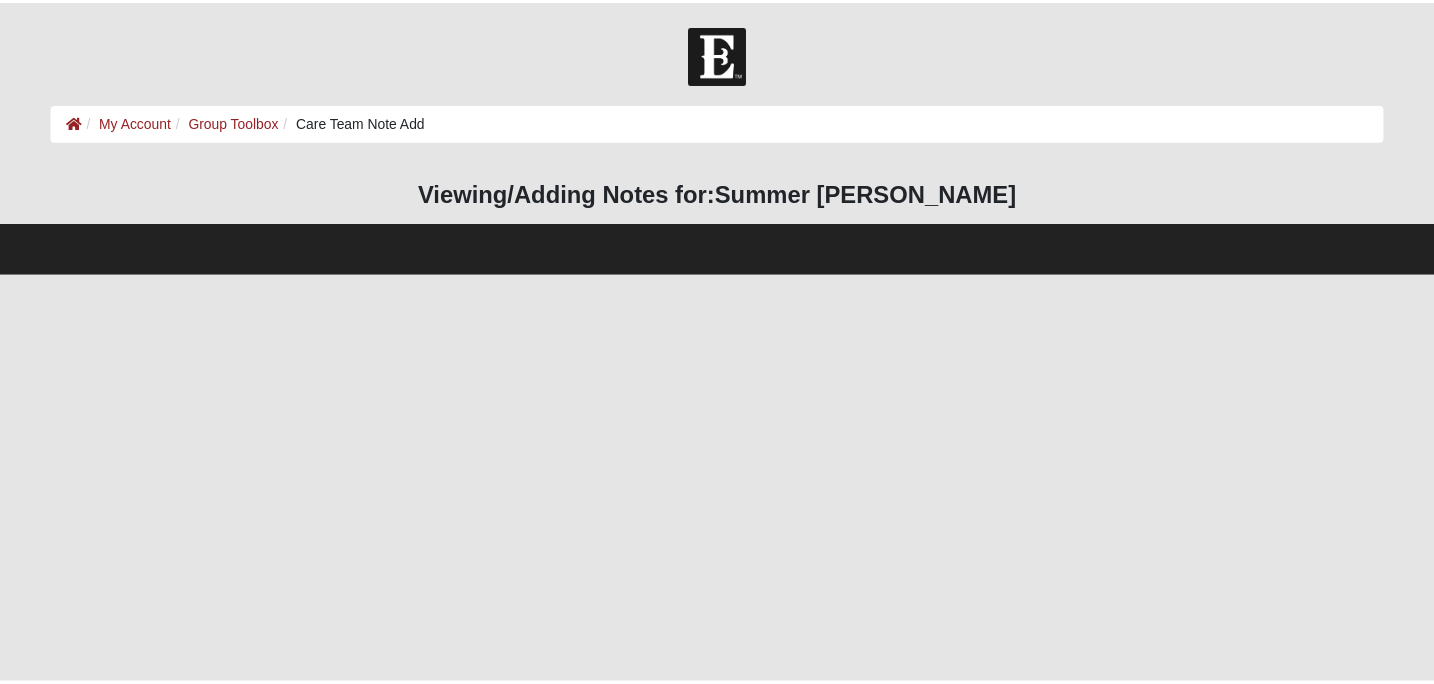scroll, scrollTop: 0, scrollLeft: 0, axis: both 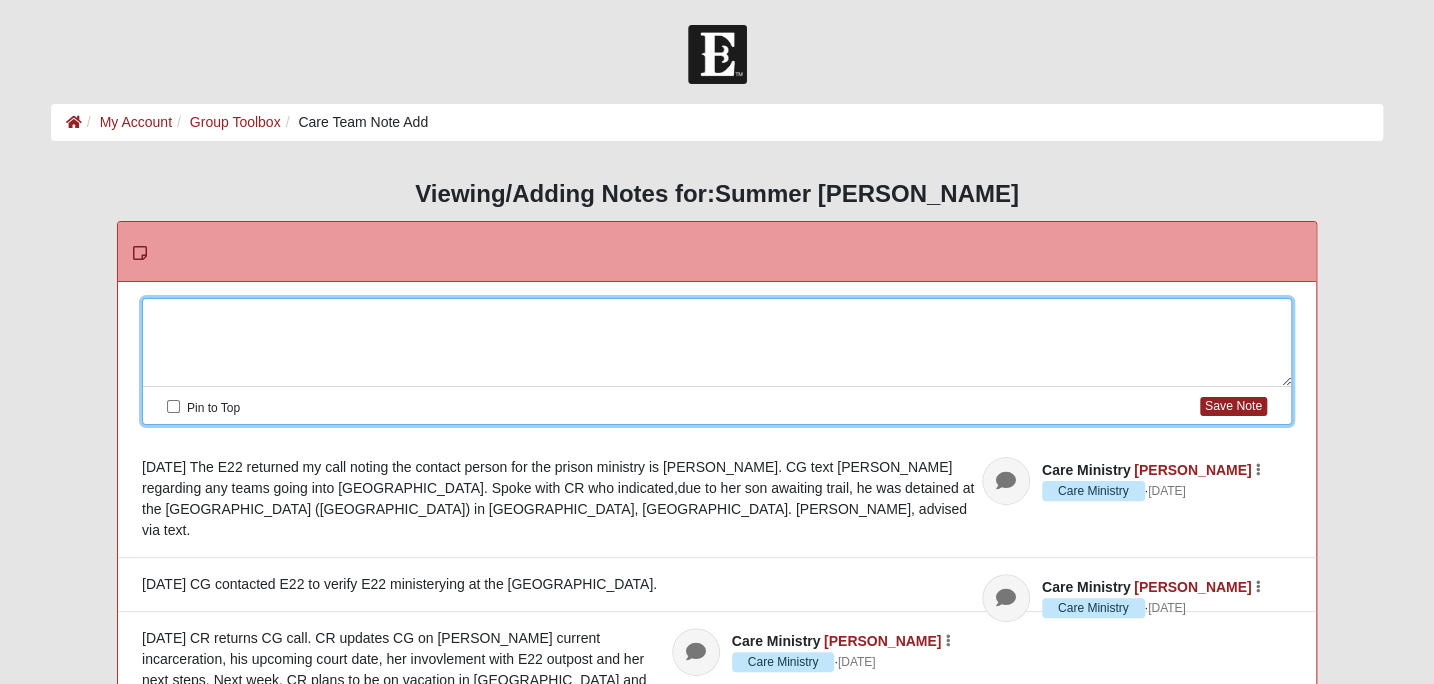 click at bounding box center [717, 343] 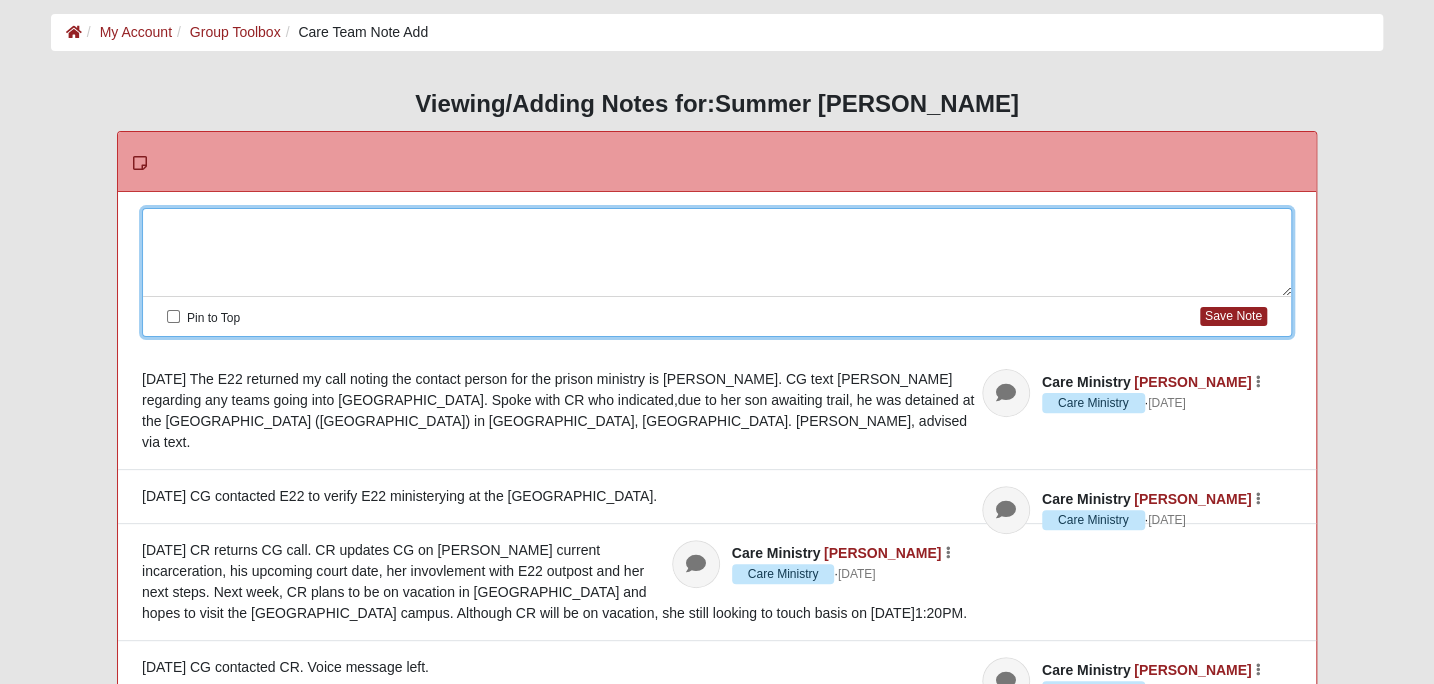 scroll, scrollTop: 0, scrollLeft: 0, axis: both 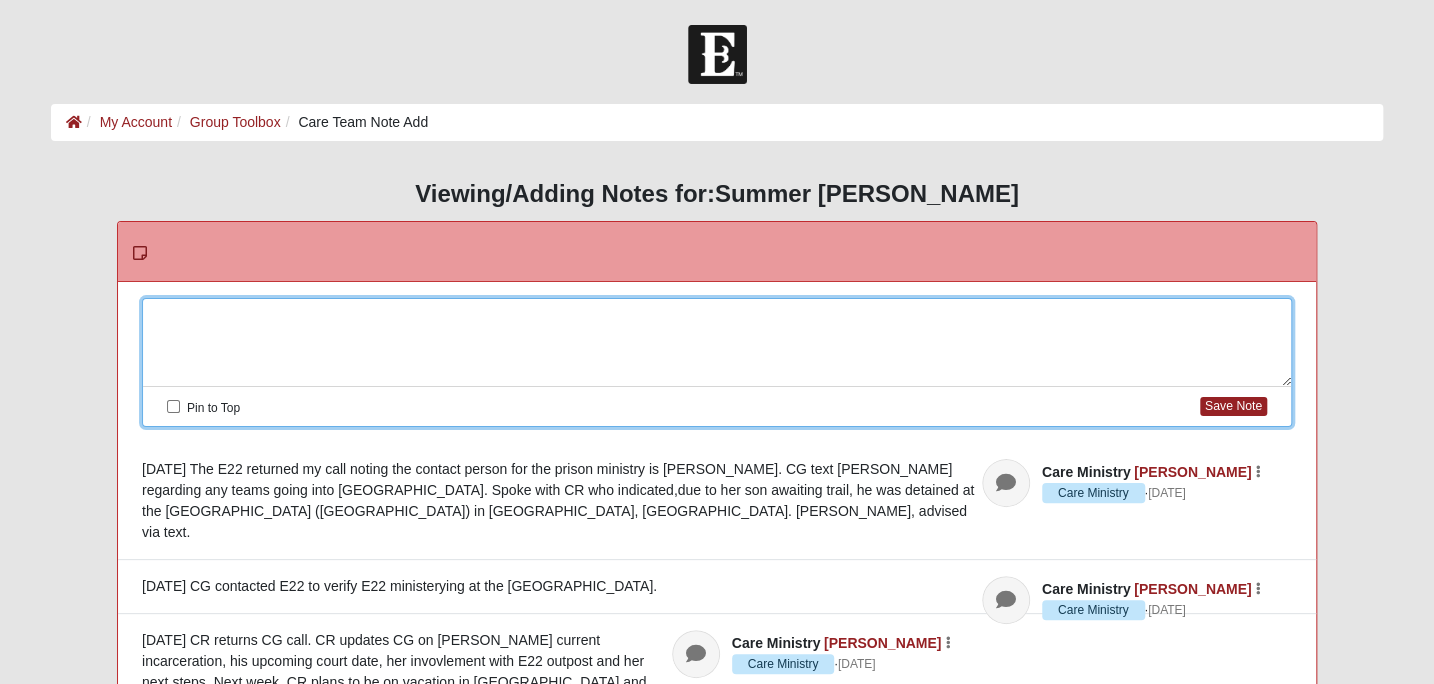 click at bounding box center (717, 343) 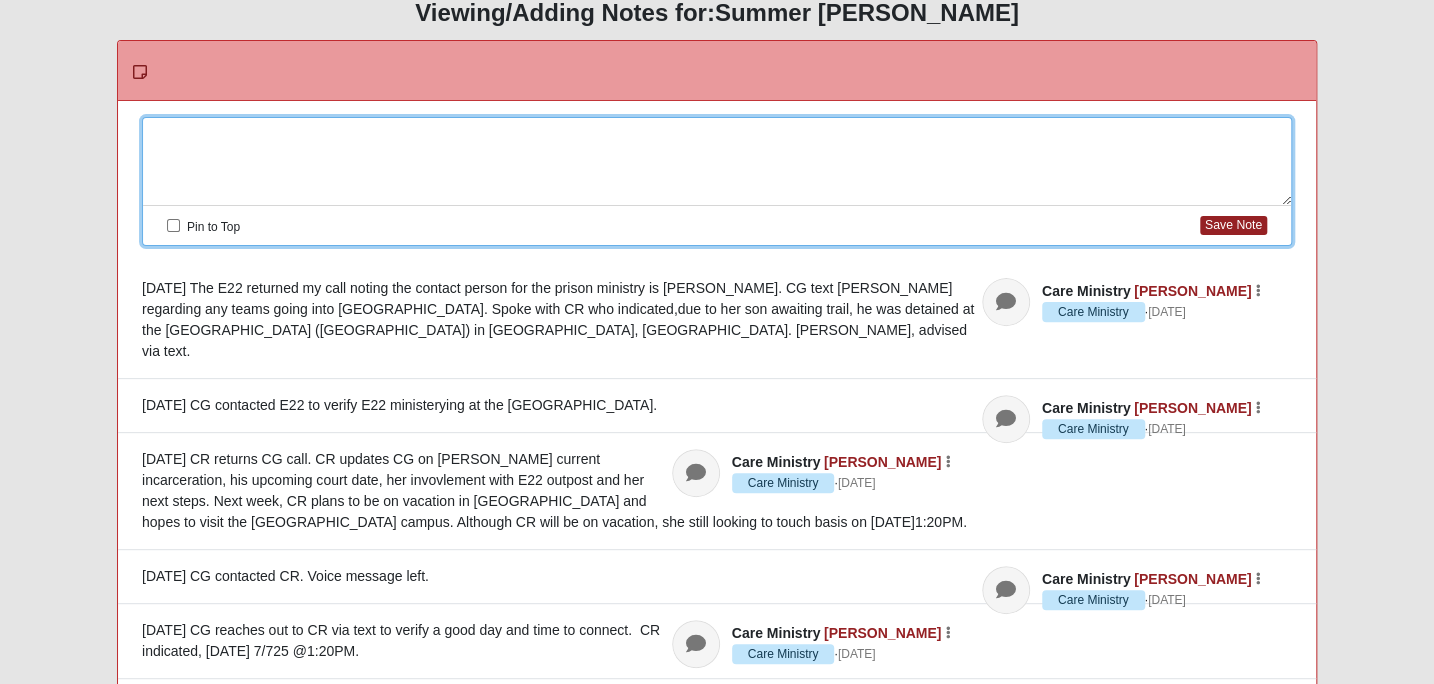 scroll, scrollTop: 272, scrollLeft: 0, axis: vertical 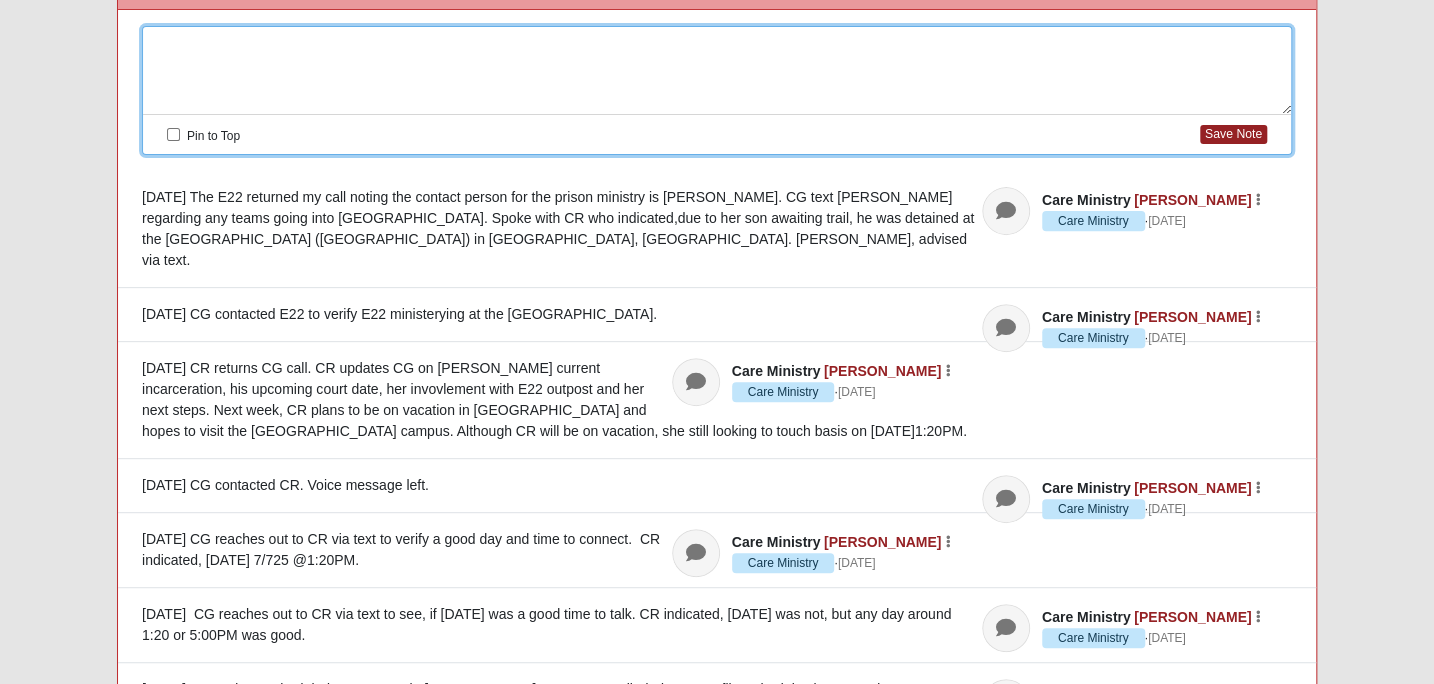 type 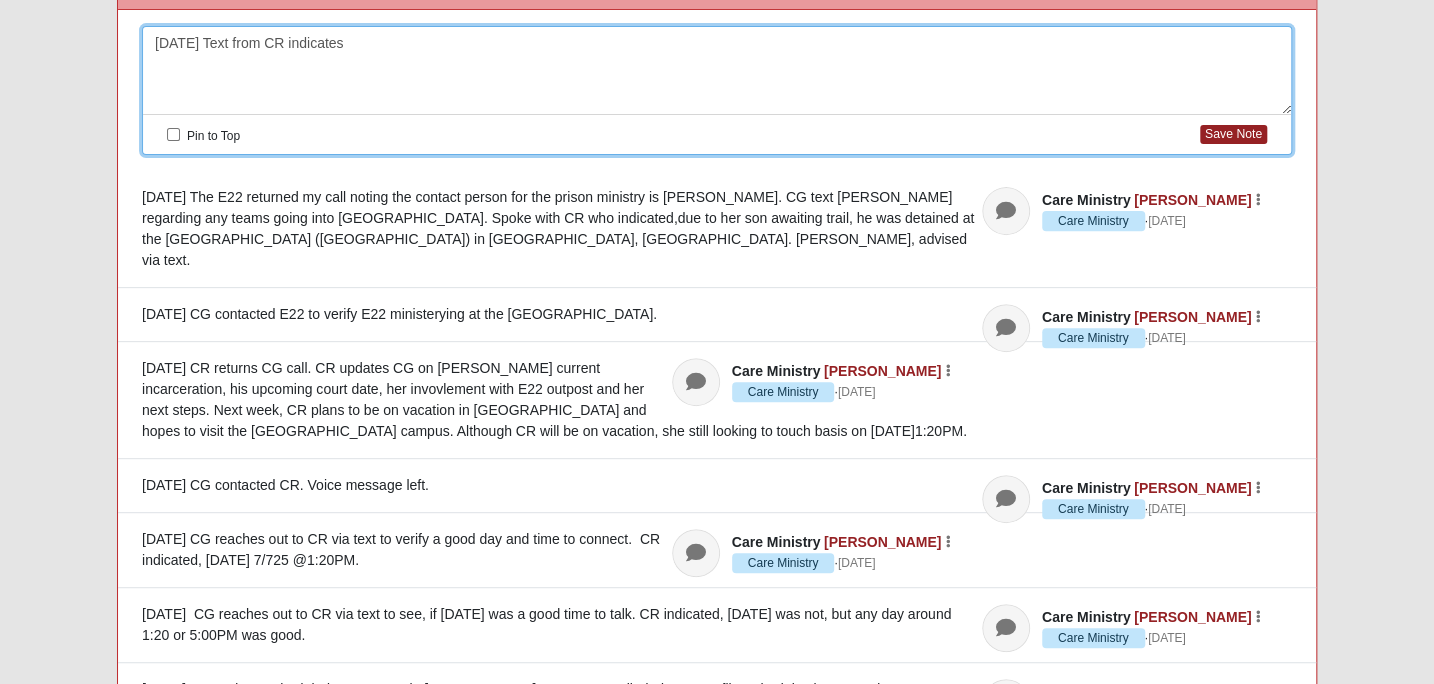 click on "7/16/25 Text from CR indicates" at bounding box center [717, 71] 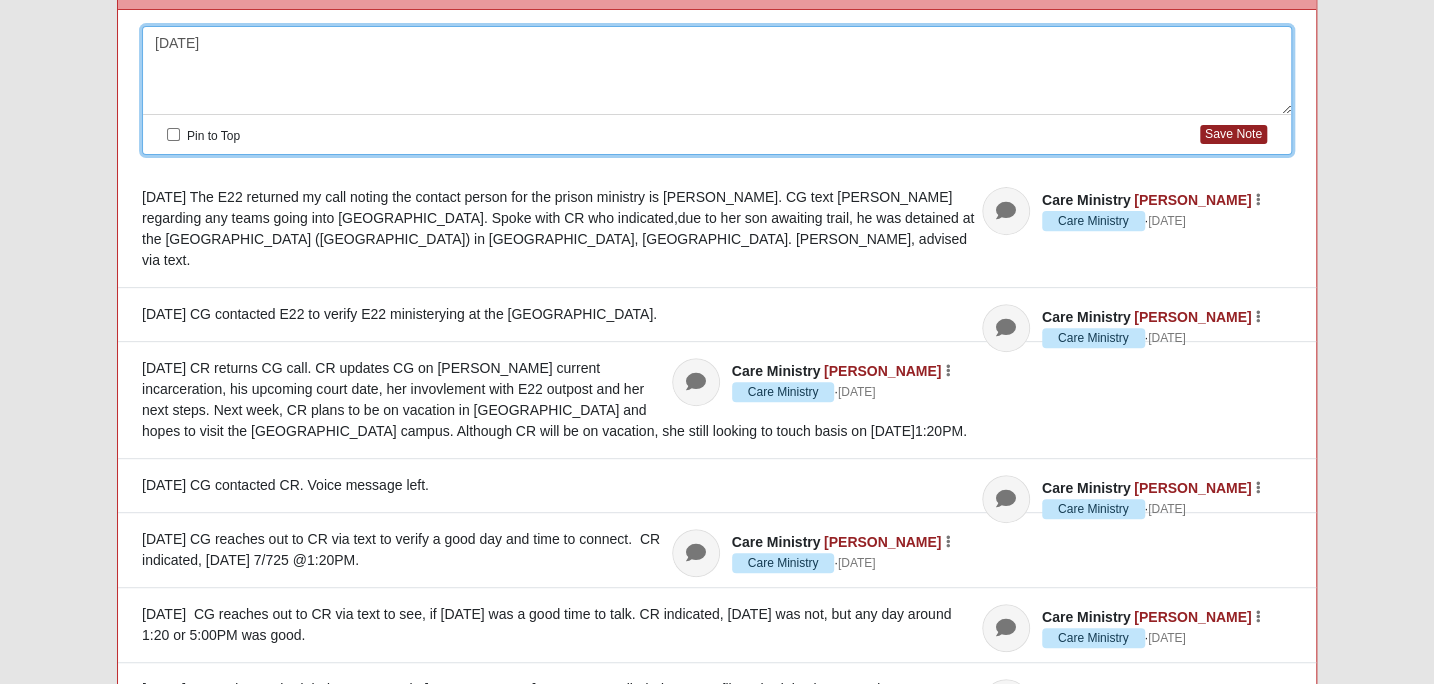 click on "7/9/25" at bounding box center [717, 71] 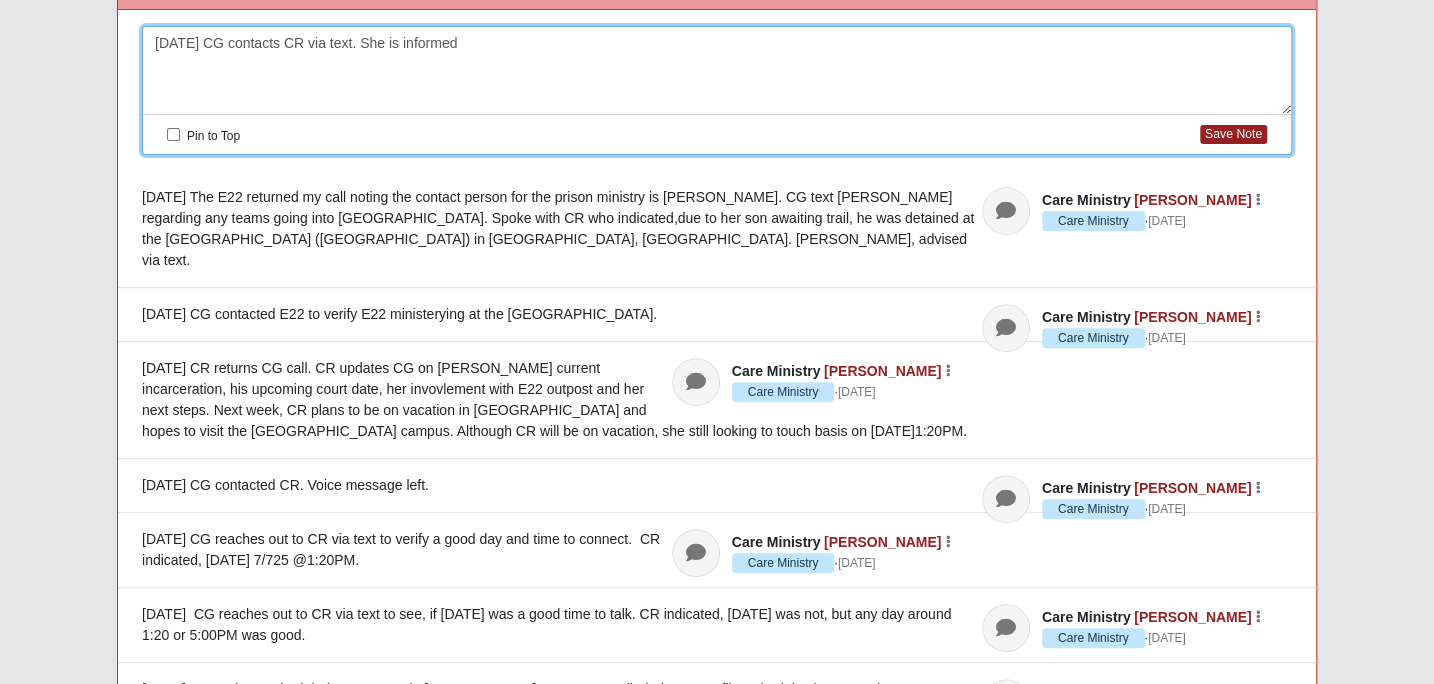 click on "7/9/25 CG contacts CR via text. She is informed" at bounding box center (717, 71) 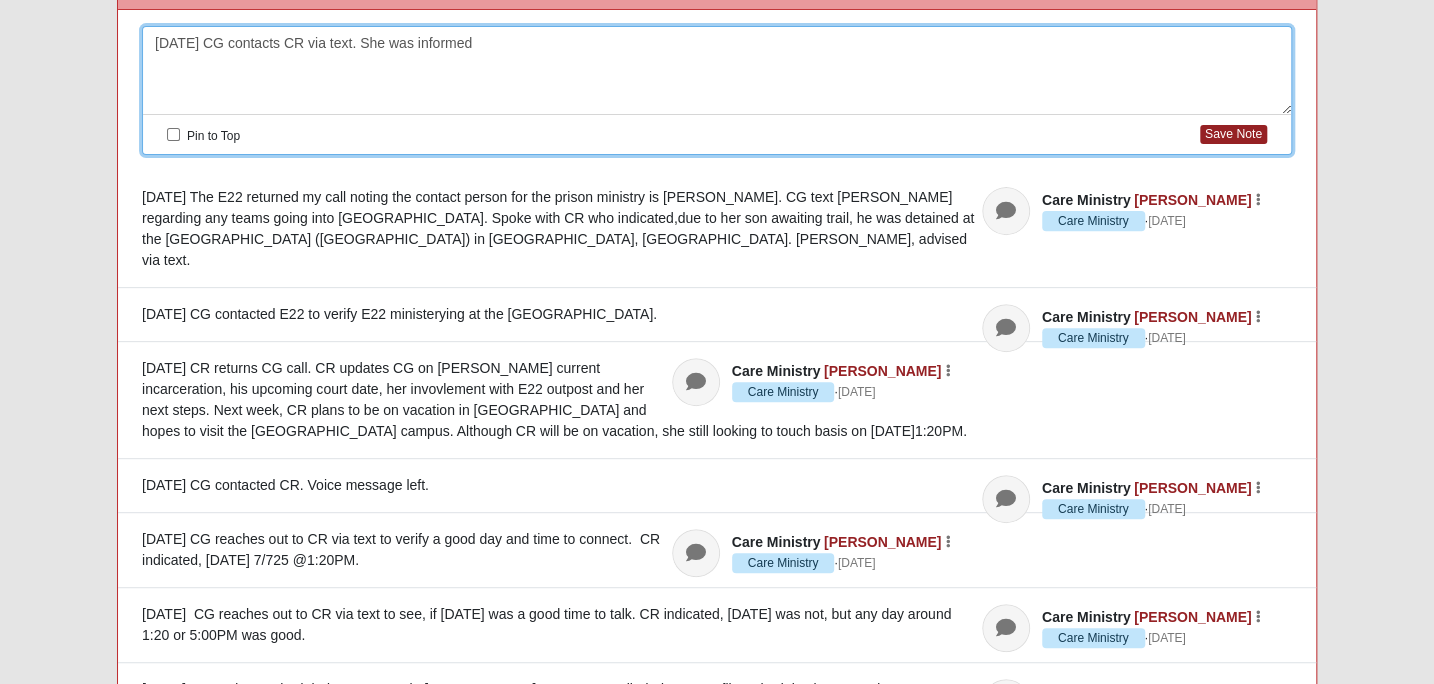 click on "7/9/25 CG contacts CR via text. She was informed" at bounding box center [717, 71] 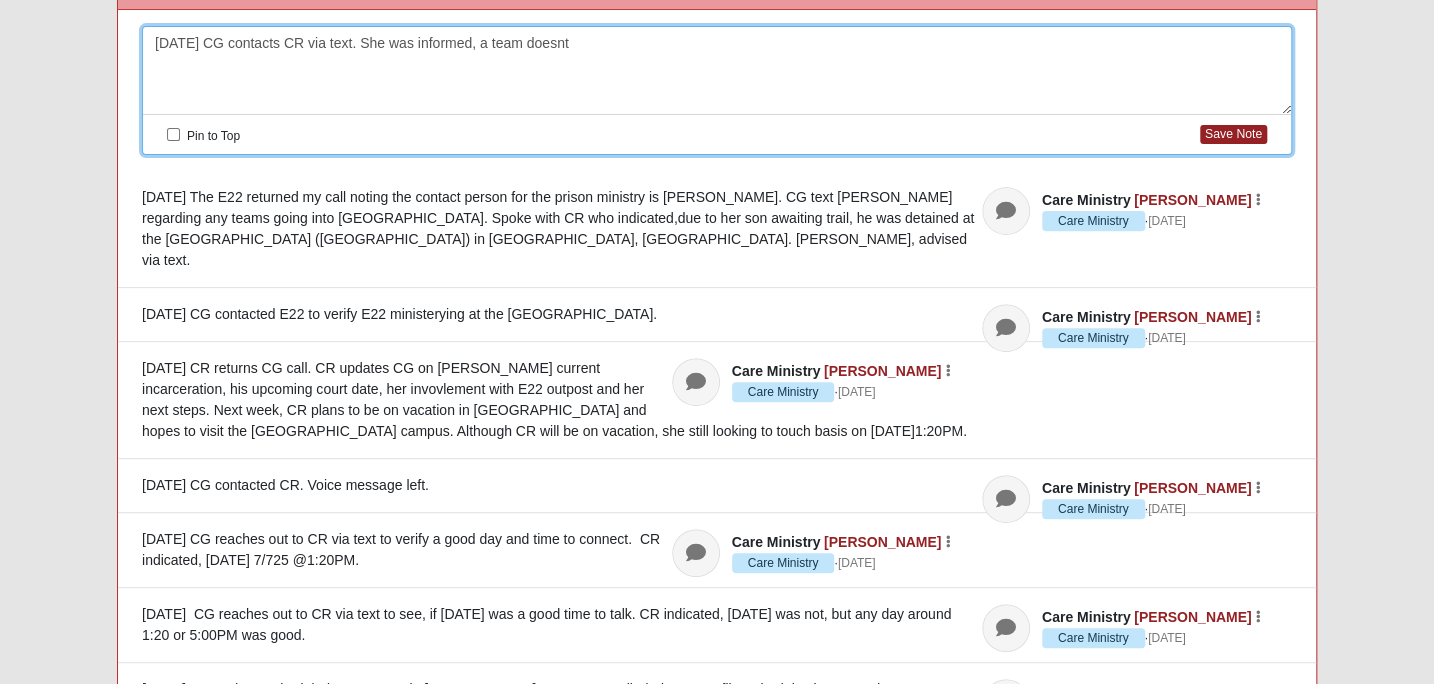 click on "7/9/25 CG contacts CR via text. She was informed, a team doesnt" at bounding box center [717, 71] 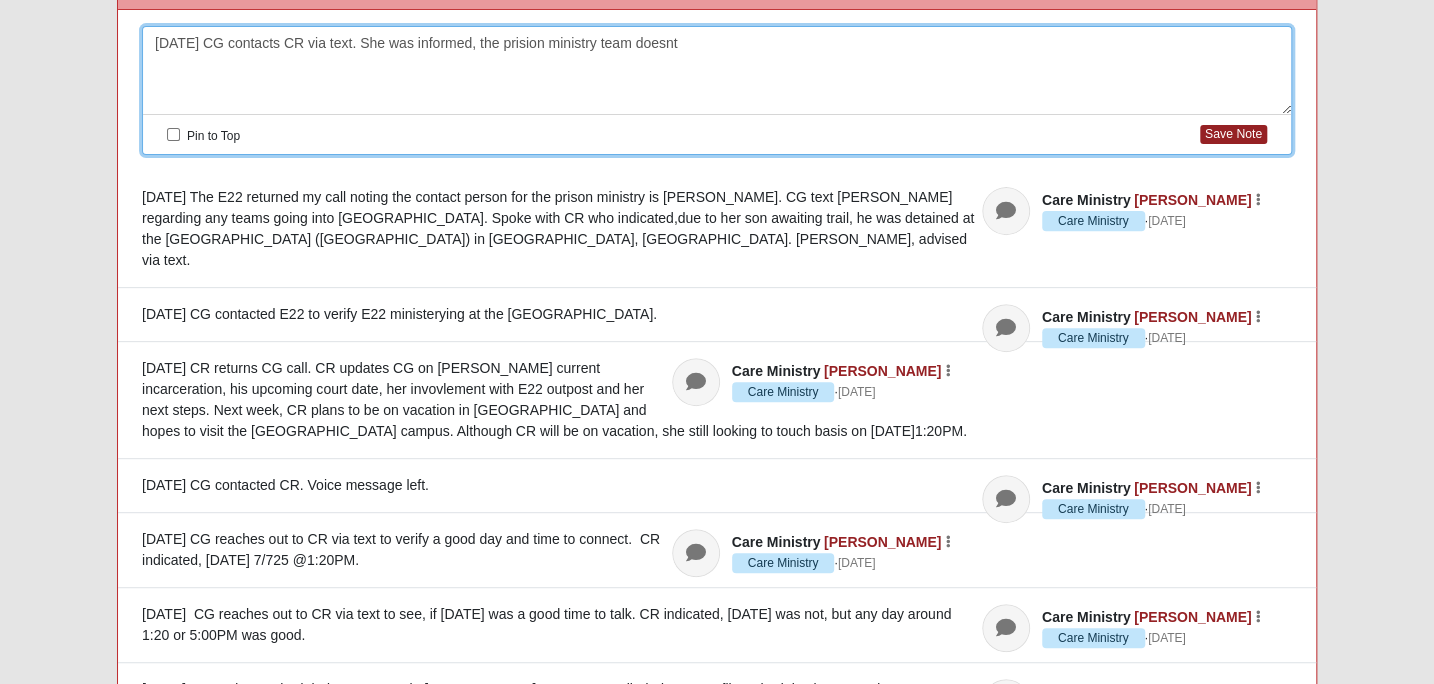 click on "7/9/25 CG contacts CR via text. She was informed, the prision ministry team doesnt" at bounding box center (717, 71) 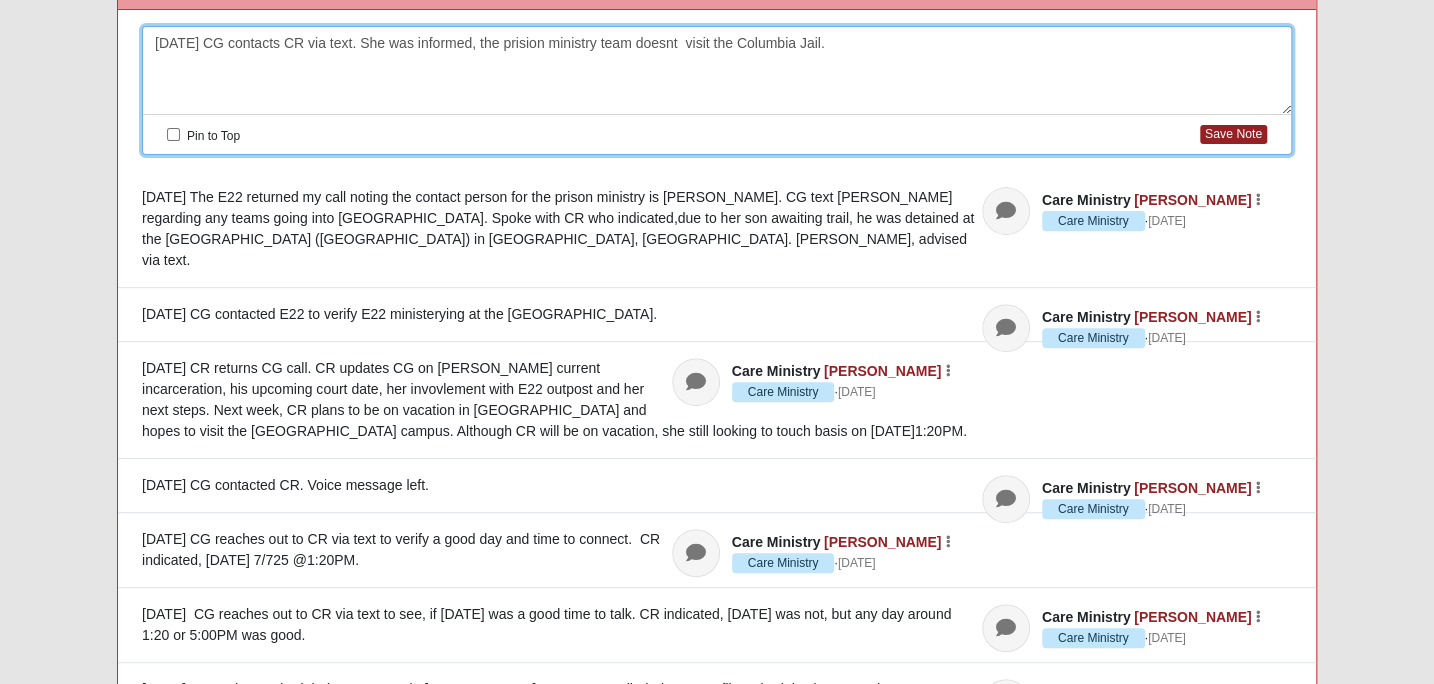 click on "7/9/25 CG contacts CR via text. She was informed, the prision ministry team doesnt  visit the Columbia Jail." at bounding box center (717, 71) 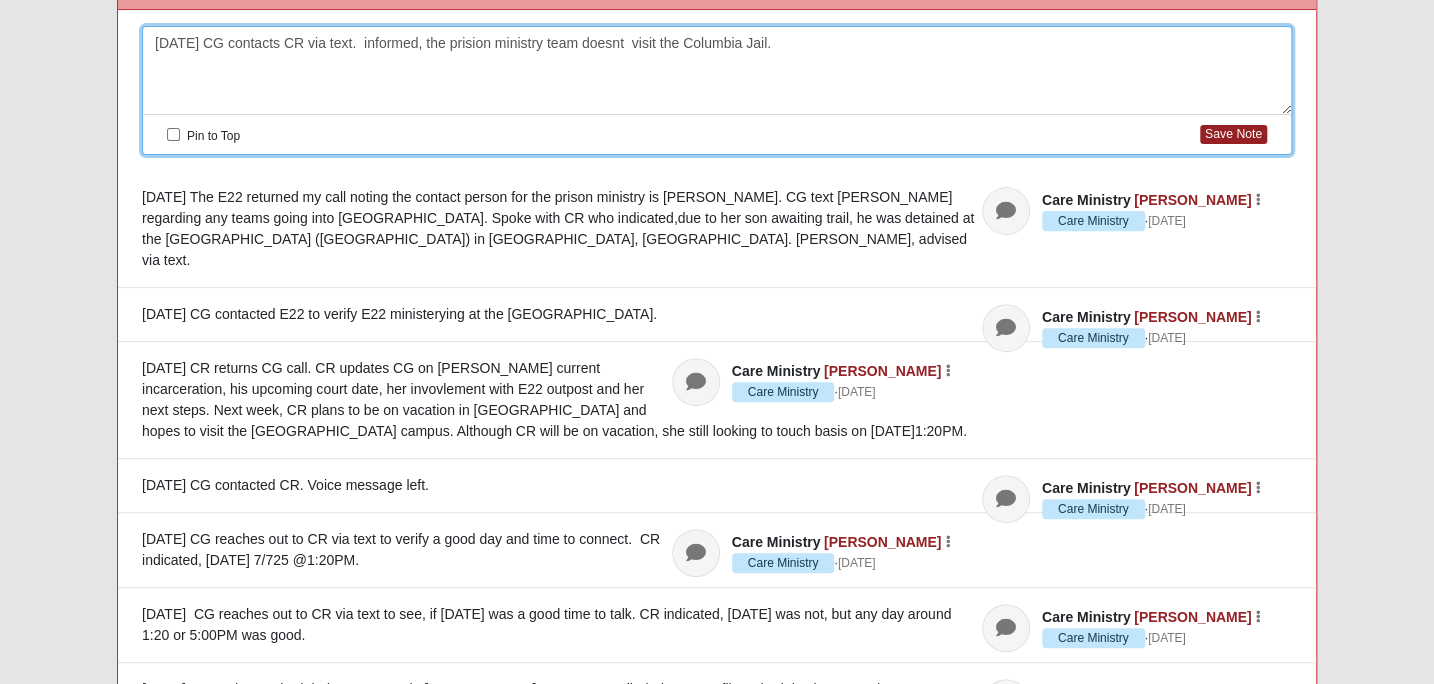 click on "7/9/25 CG contacts CR via text.  informed, the prision ministry team doesnt  visit the Columbia Jail." at bounding box center [717, 71] 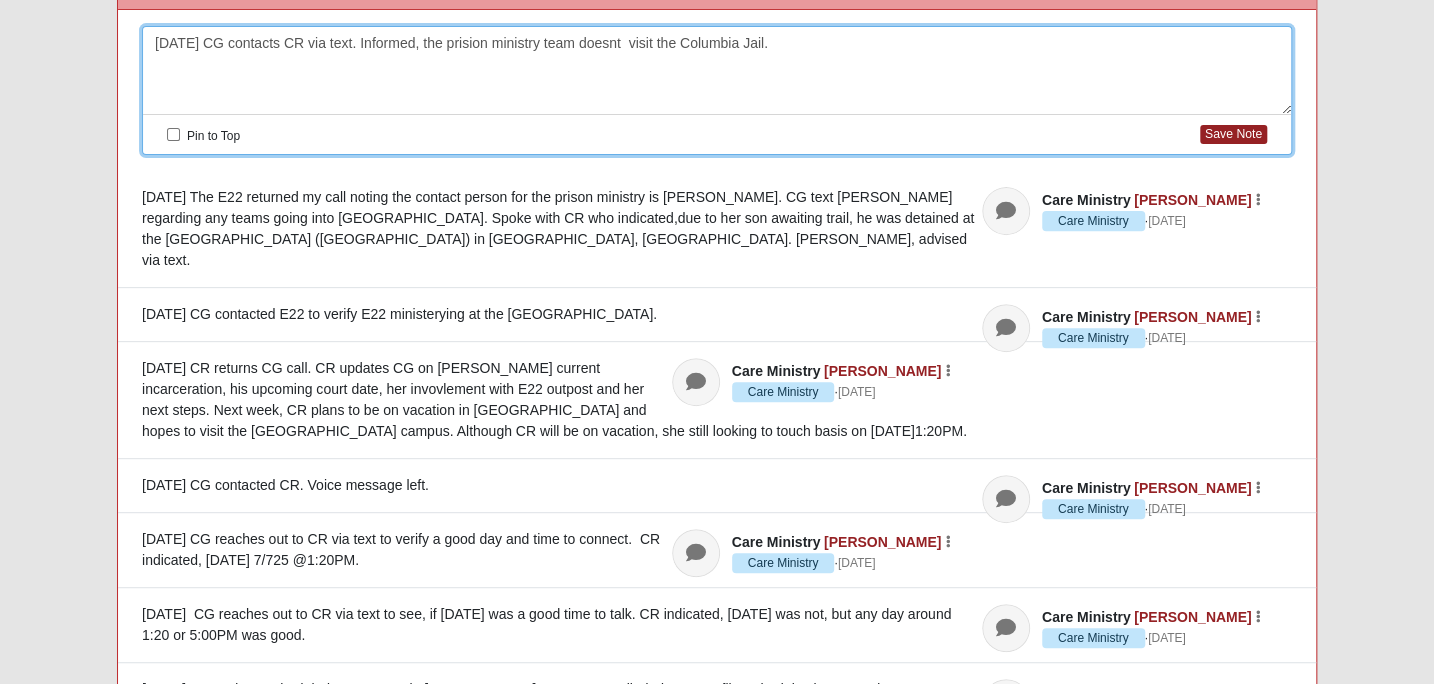 click on "7/9/25 CG contacts CR via text. Informed, the prision ministry team doesnt  visit the Columbia Jail." at bounding box center (717, 71) 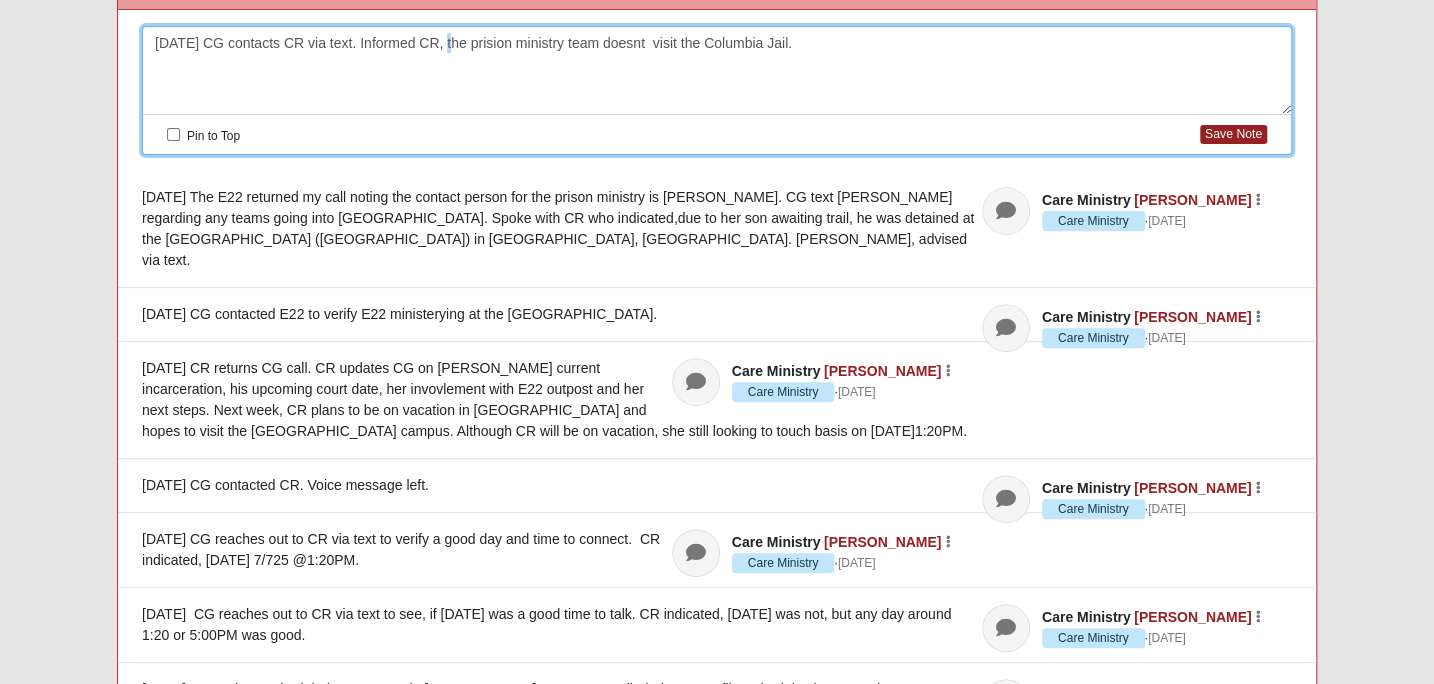 click on "7/9/25 CG contacts CR via text. Informed CR, the prision ministry team doesnt  visit the Columbia Jail." at bounding box center [717, 71] 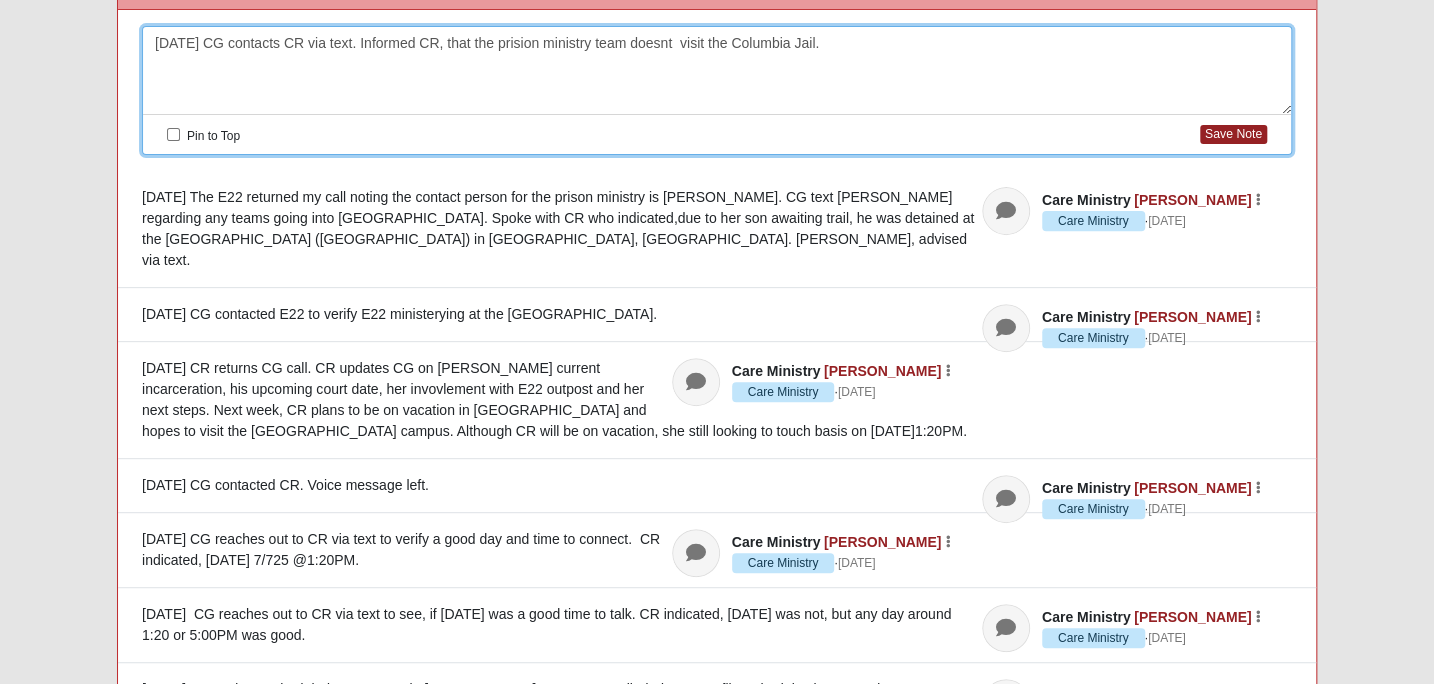click on "7/9/25 CG contacts CR via text. Informed CR, that the prision ministry team doesnt  visit the Columbia Jail." at bounding box center [717, 71] 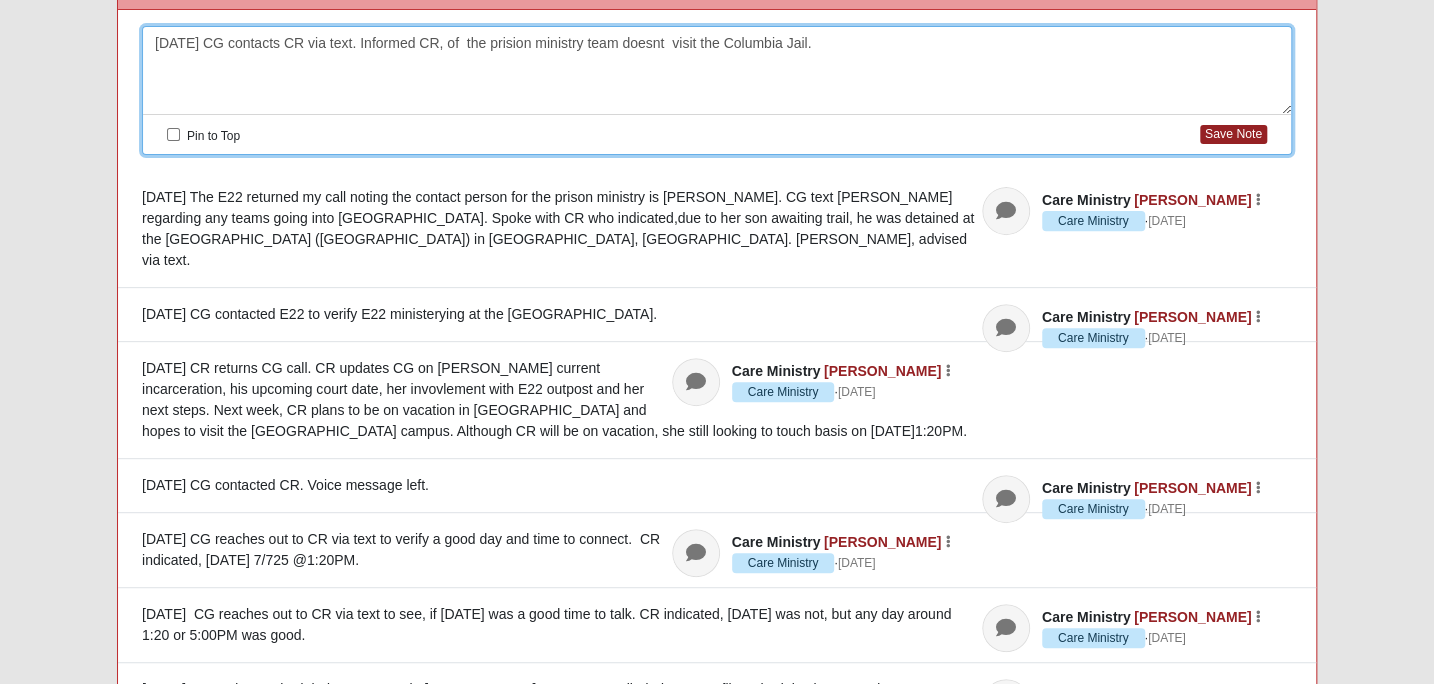 click on "7/9/25 CG contacts CR via text. Informed CR, of  the prision ministry team doesnt  visit the Columbia Jail." at bounding box center [717, 71] 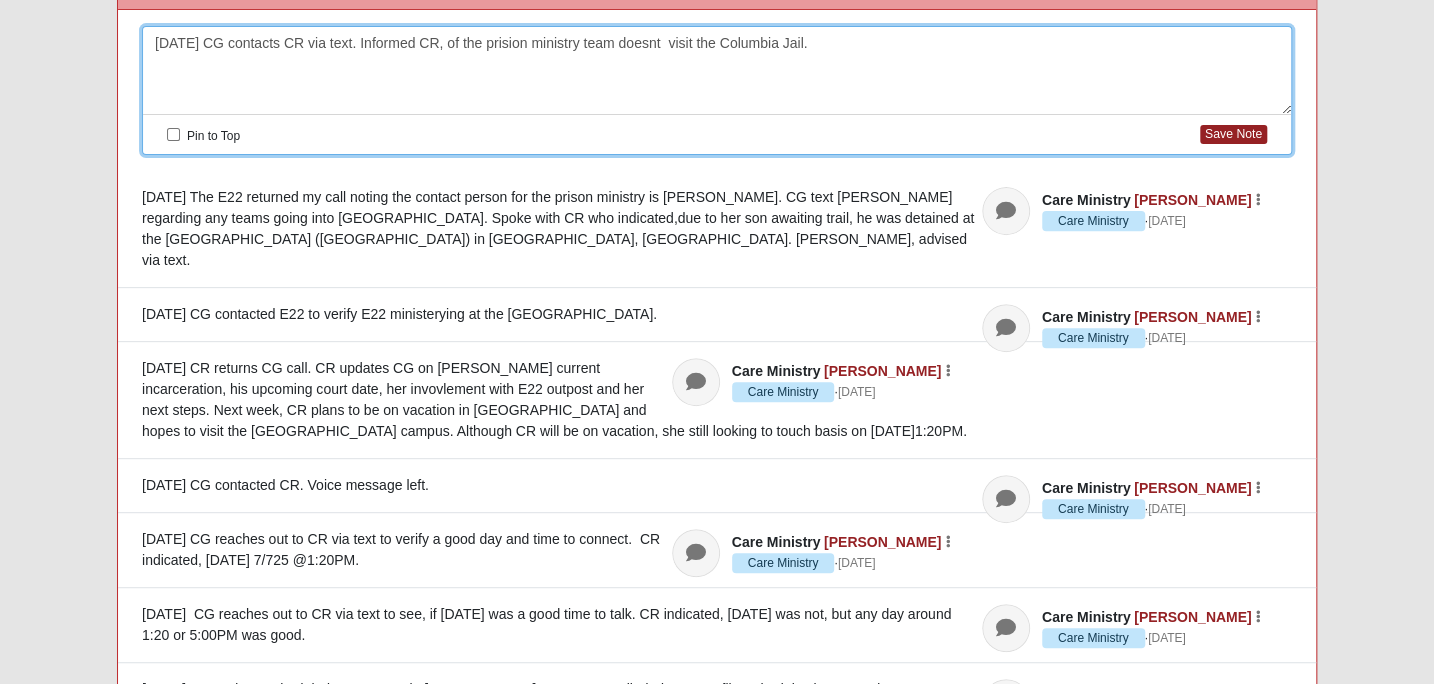 click on "7/9/25 CG contacts CR via text. Informed CR, of the prision ministry team doesnt  visit the Columbia Jail." at bounding box center [717, 71] 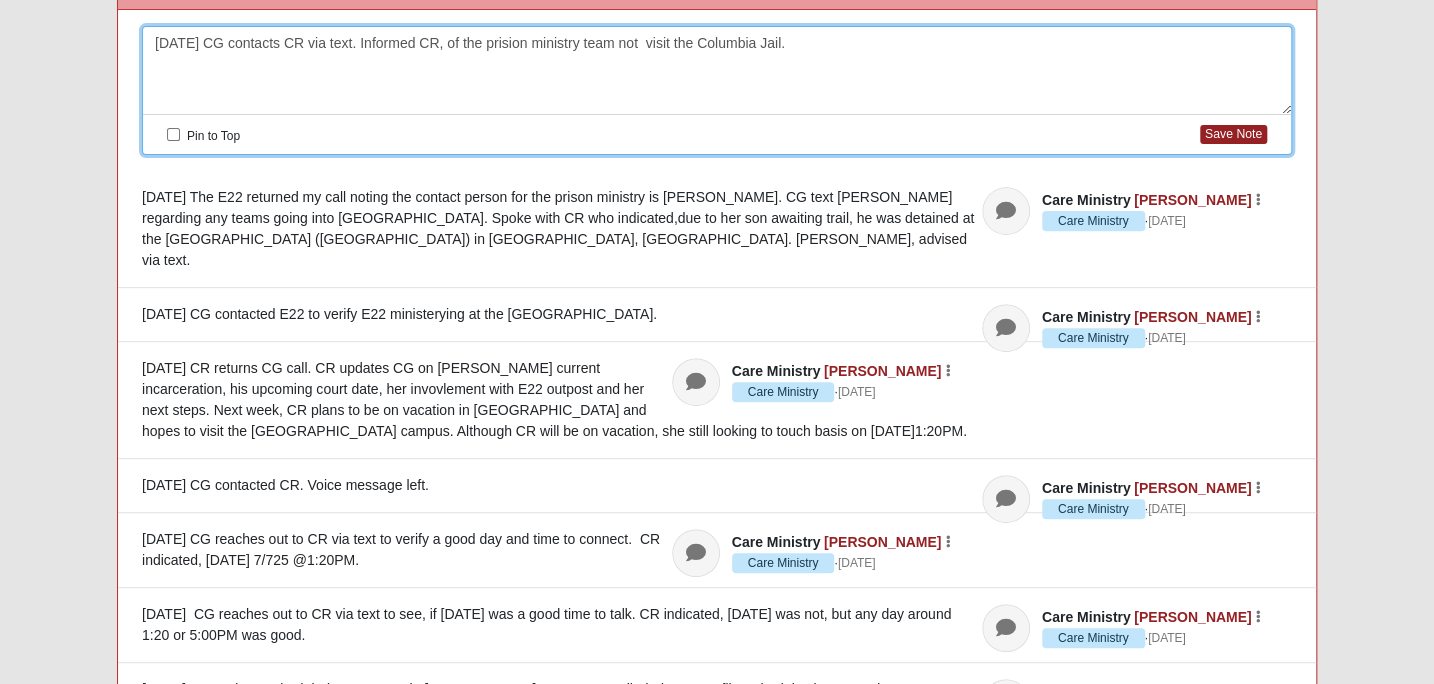 click on "7/9/25 CG contacts CR via text. Informed CR, of the prision ministry team not  visit the Columbia Jail." at bounding box center [717, 71] 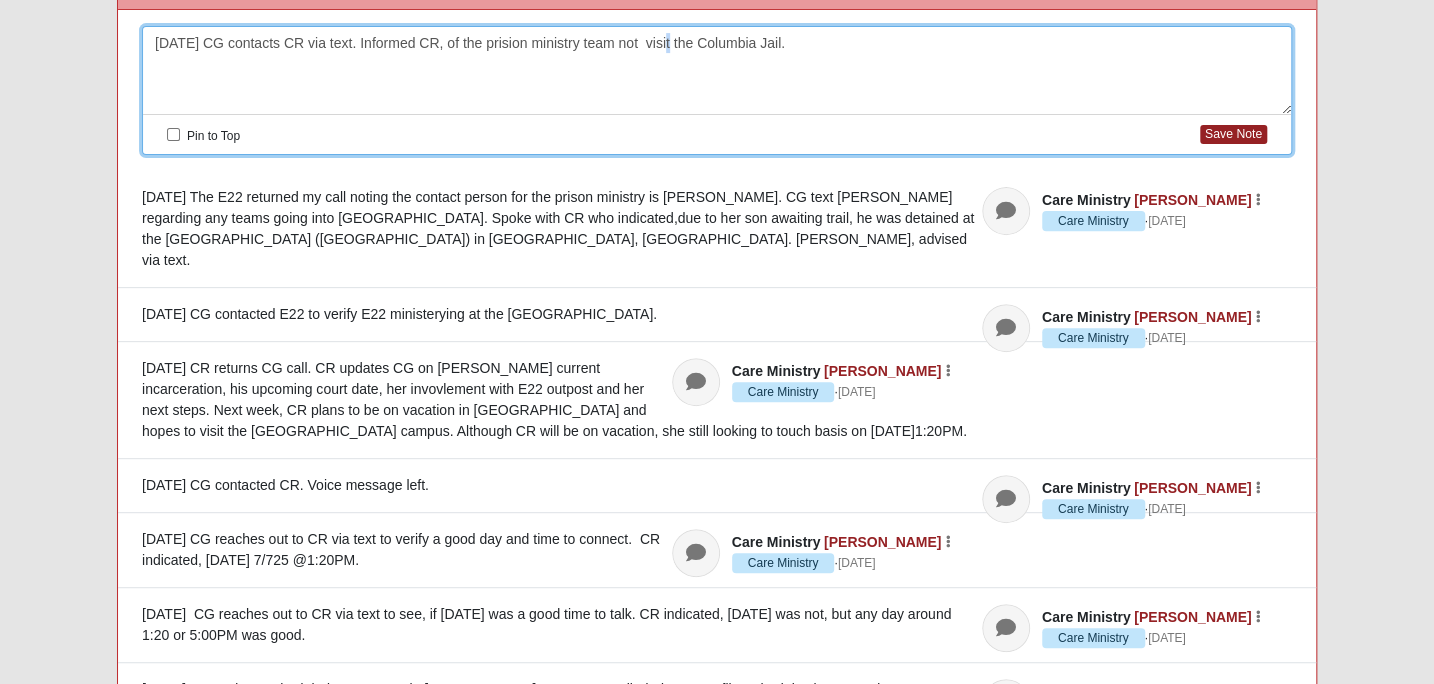 click on "7/9/25 CG contacts CR via text. Informed CR, of the prision ministry team not  visit the Columbia Jail." at bounding box center (717, 71) 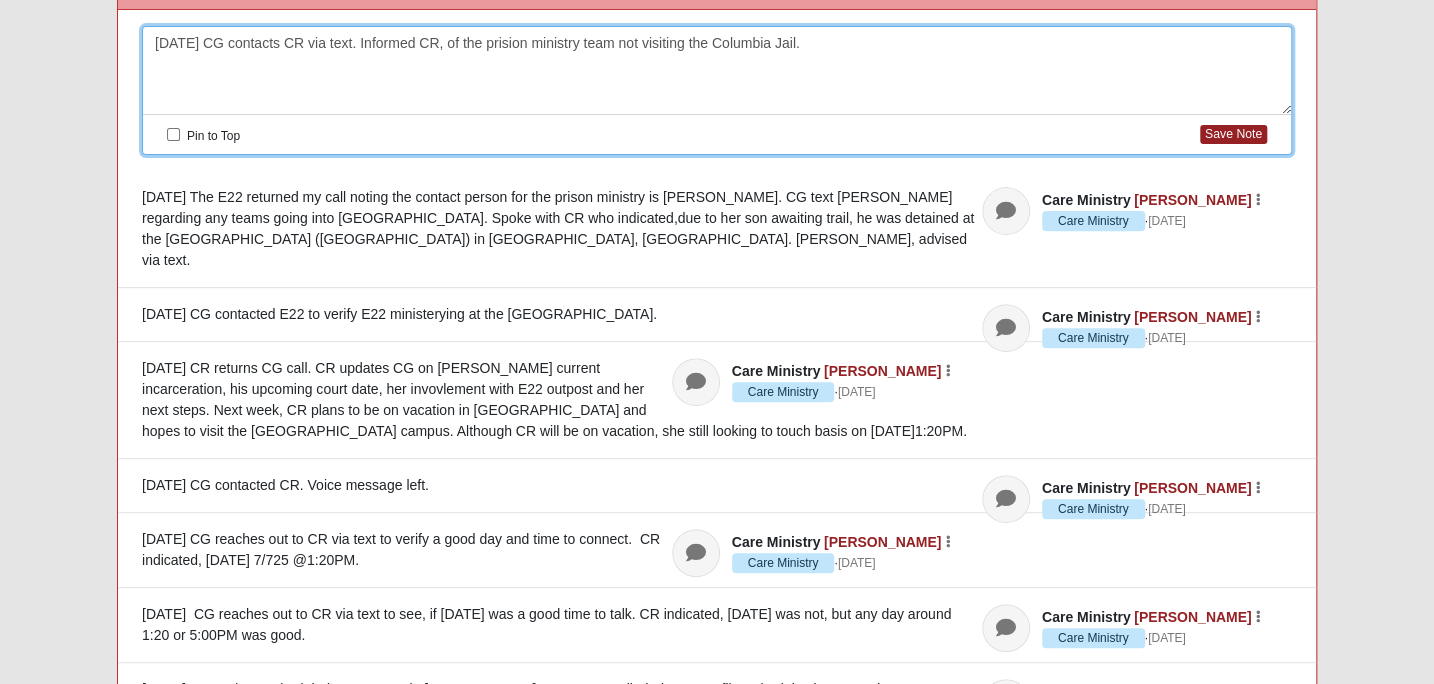 click on "7/9/25 CG contacts CR via text. Informed CR, of the prision ministry team not visiting the Columbia Jail." at bounding box center [717, 71] 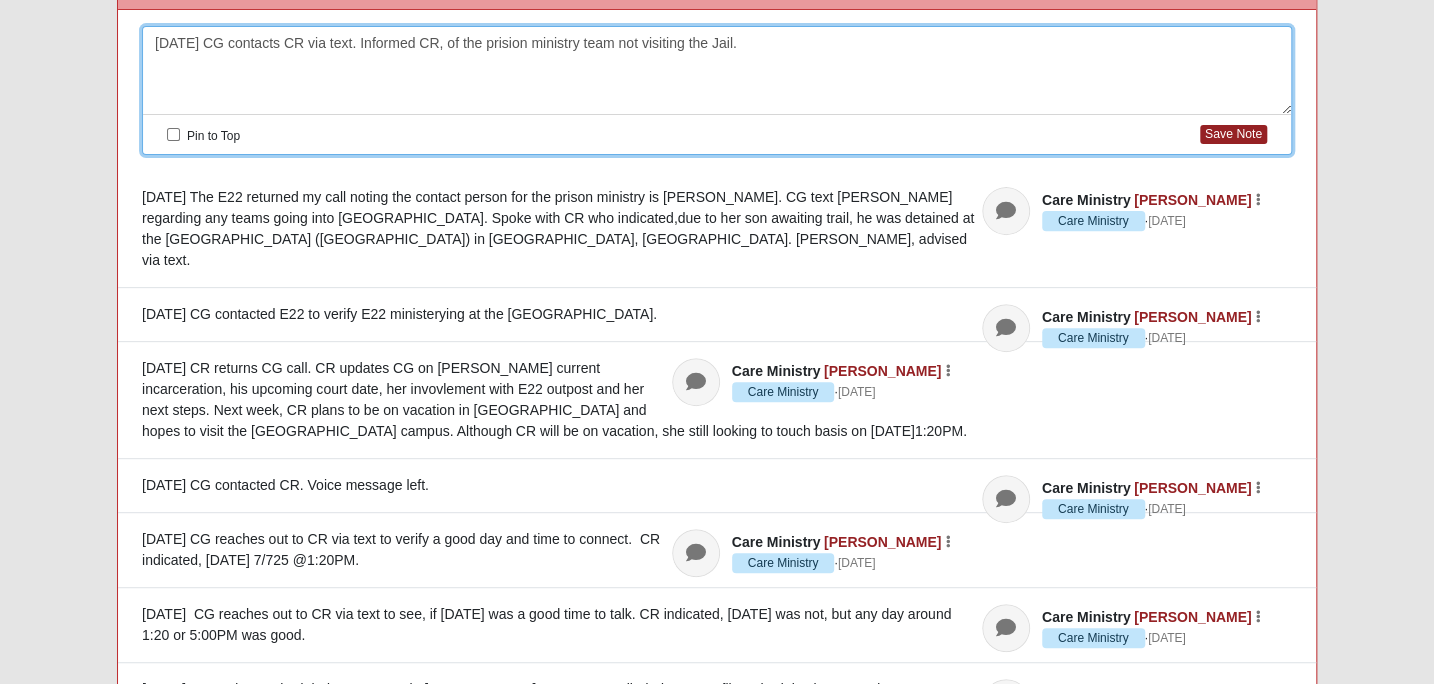 click on "7/9/25 CG contacts CR via text. Informed CR, of the prision ministry team not visiting the Jail." at bounding box center [717, 71] 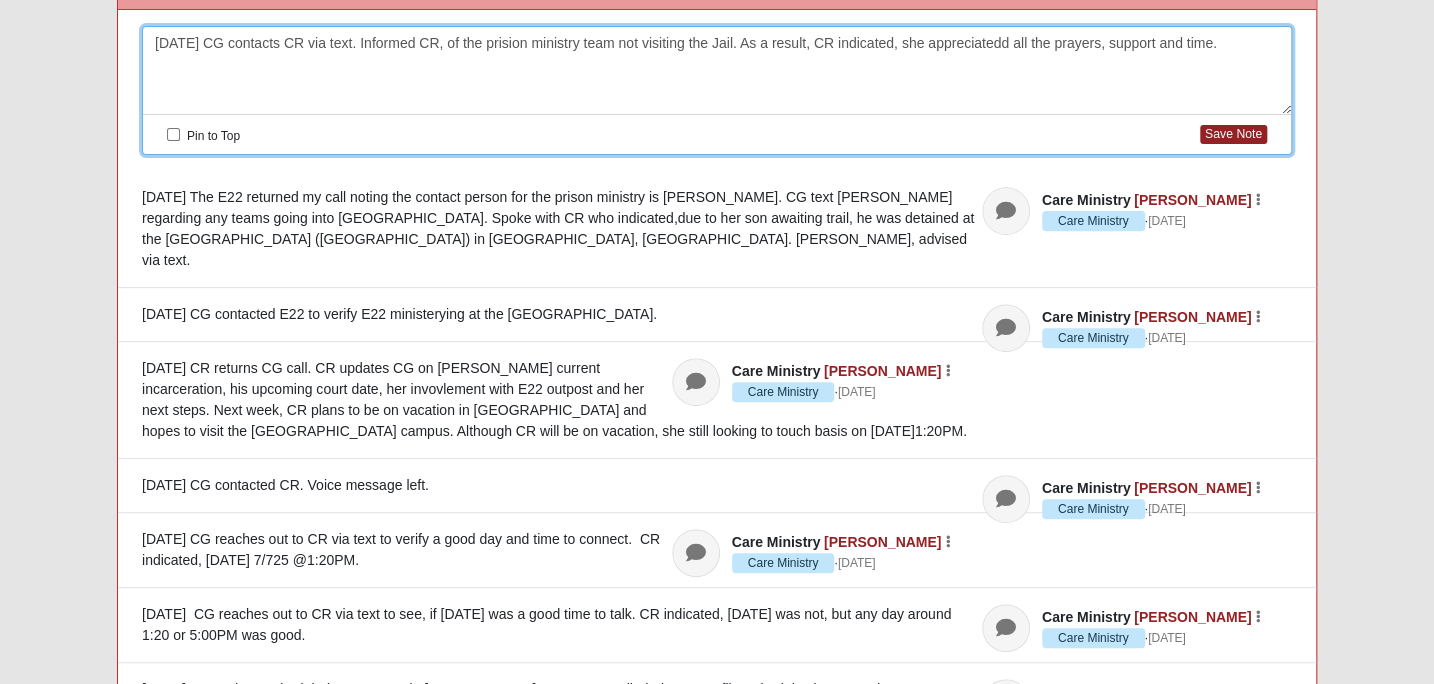 click on "7/9/25 CG contacts CR via text. Informed CR, of the prision ministry team not visiting the Jail. As a result, CR indicated, she appreciatedd all the prayers, support and time." at bounding box center [717, 71] 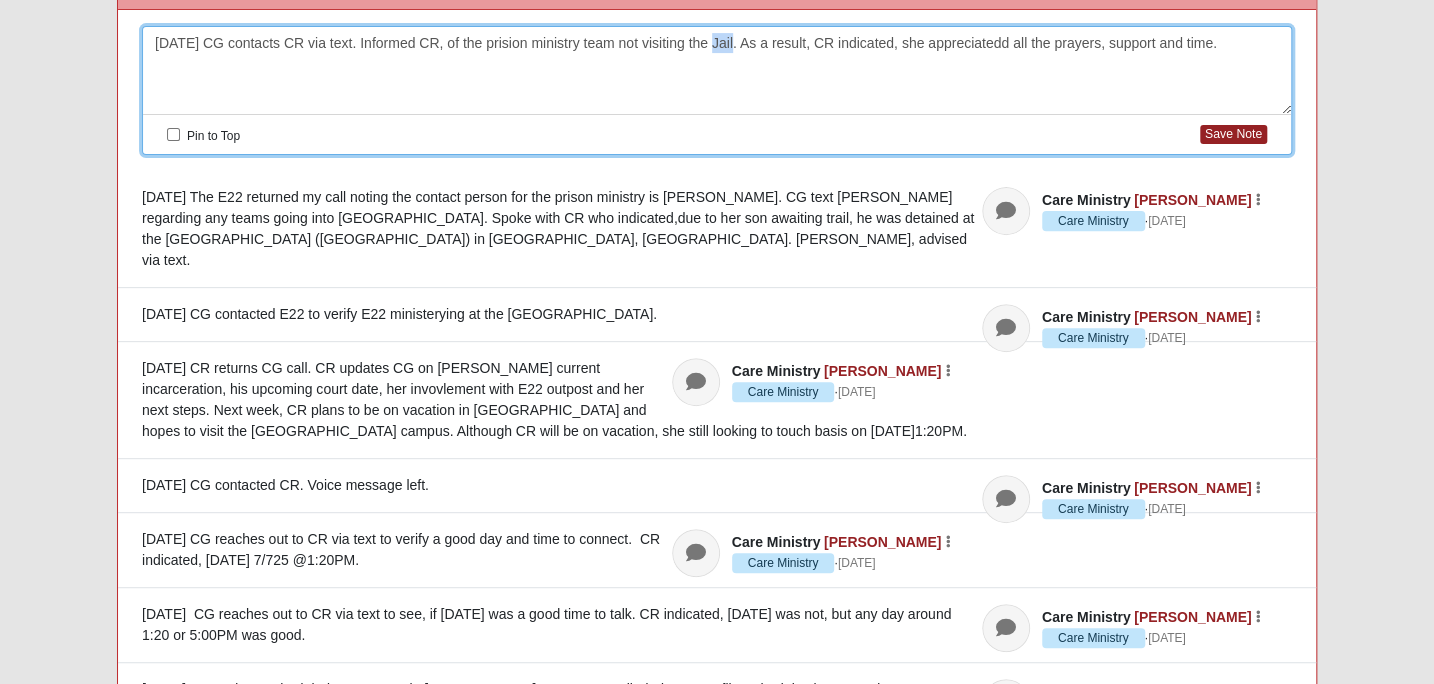 click on "7/9/25 CG contacts CR via text. Informed CR, of the prision ministry team not visiting the Jail. As a result, CR indicated, she appreciatedd all the prayers, support and time." at bounding box center (717, 71) 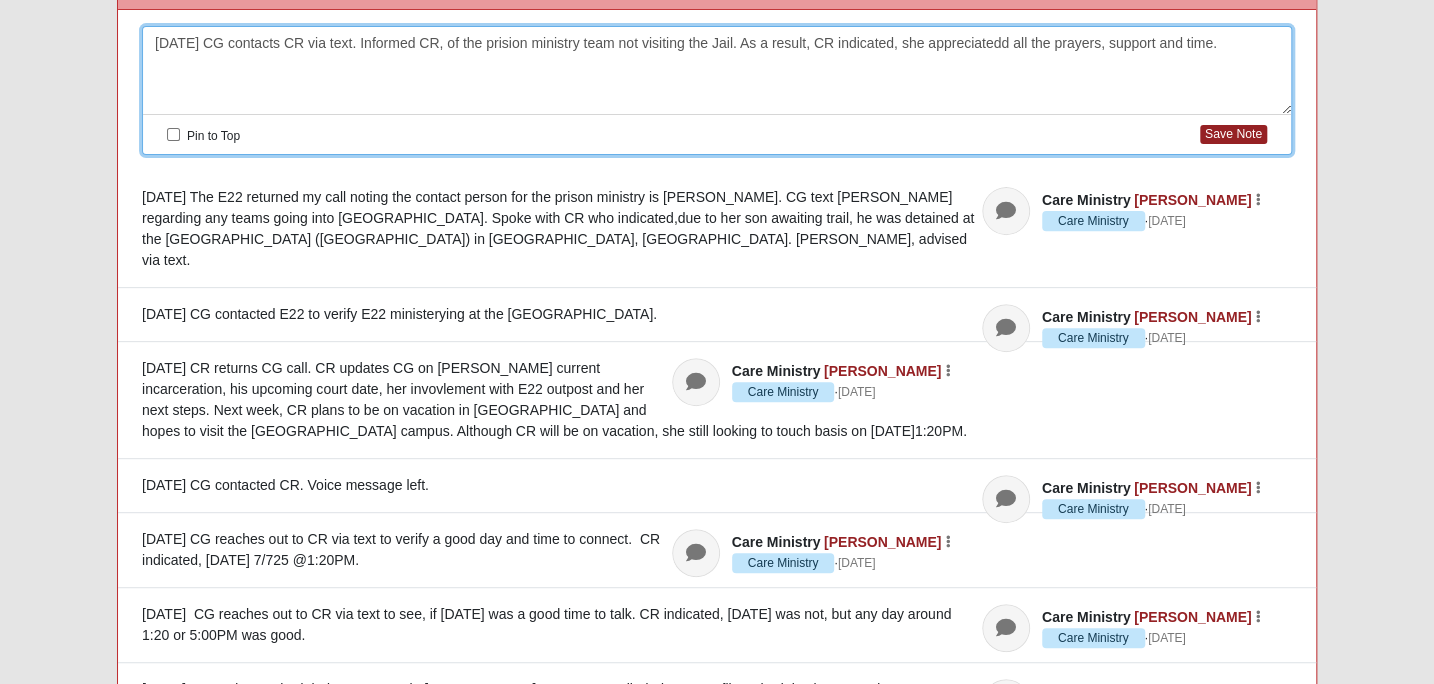 click on "7/9/25 CG contacts CR via text. Informed CR, of the prision ministry team not visiting the Jail. As a result, CR indicated, she appreciatedd all the prayers, support and time." at bounding box center (717, 71) 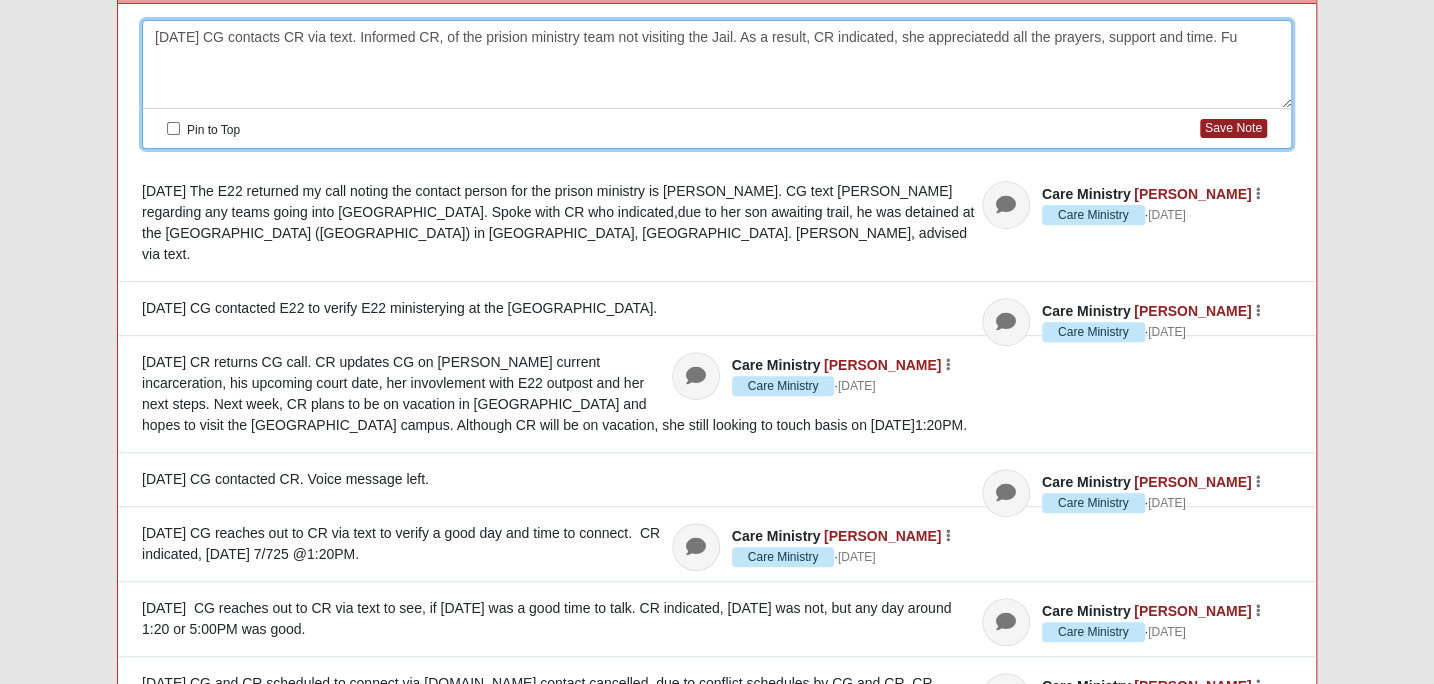 scroll, scrollTop: 280, scrollLeft: 0, axis: vertical 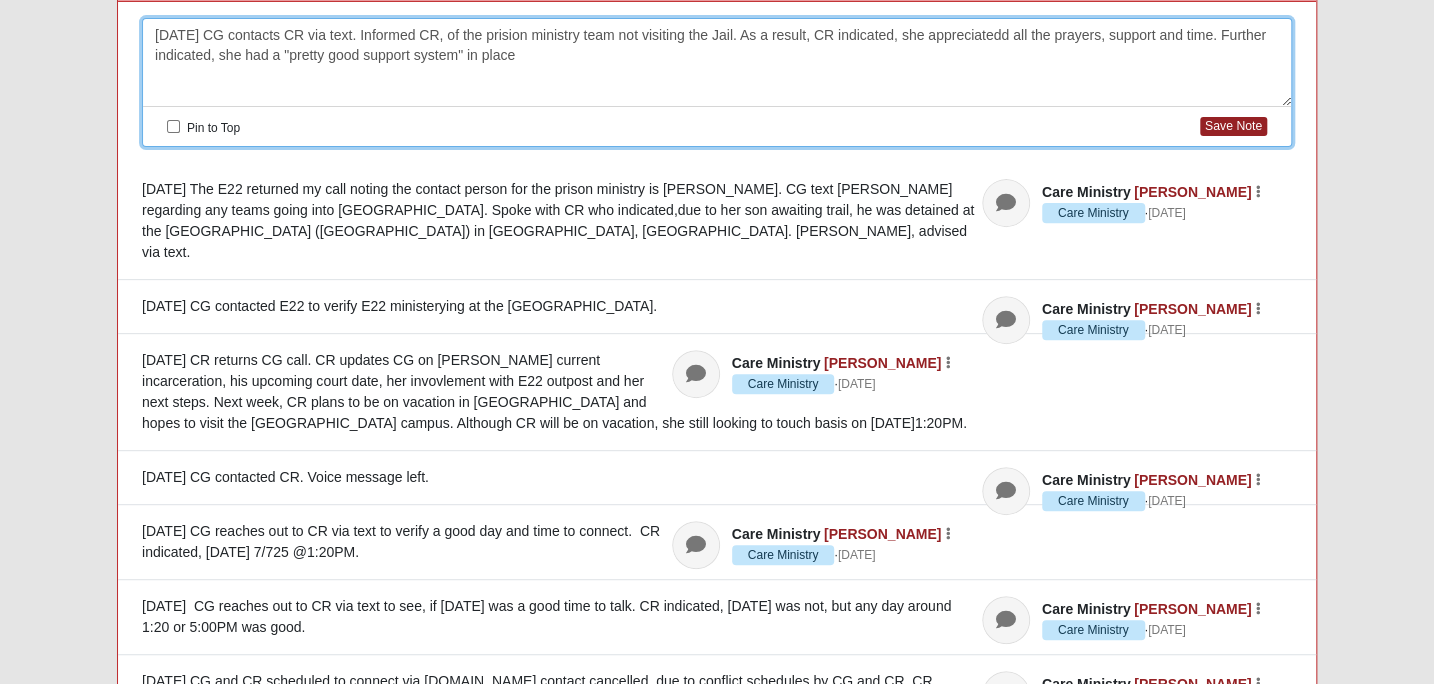 click on "7/9/25 CG contacts CR via text. Informed CR, of the prision ministry team not visiting the Jail. As a result, CR indicated, she appreciatedd all the prayers, support and time. Further indicated, she had a "pretty good support system" in place" at bounding box center [717, 63] 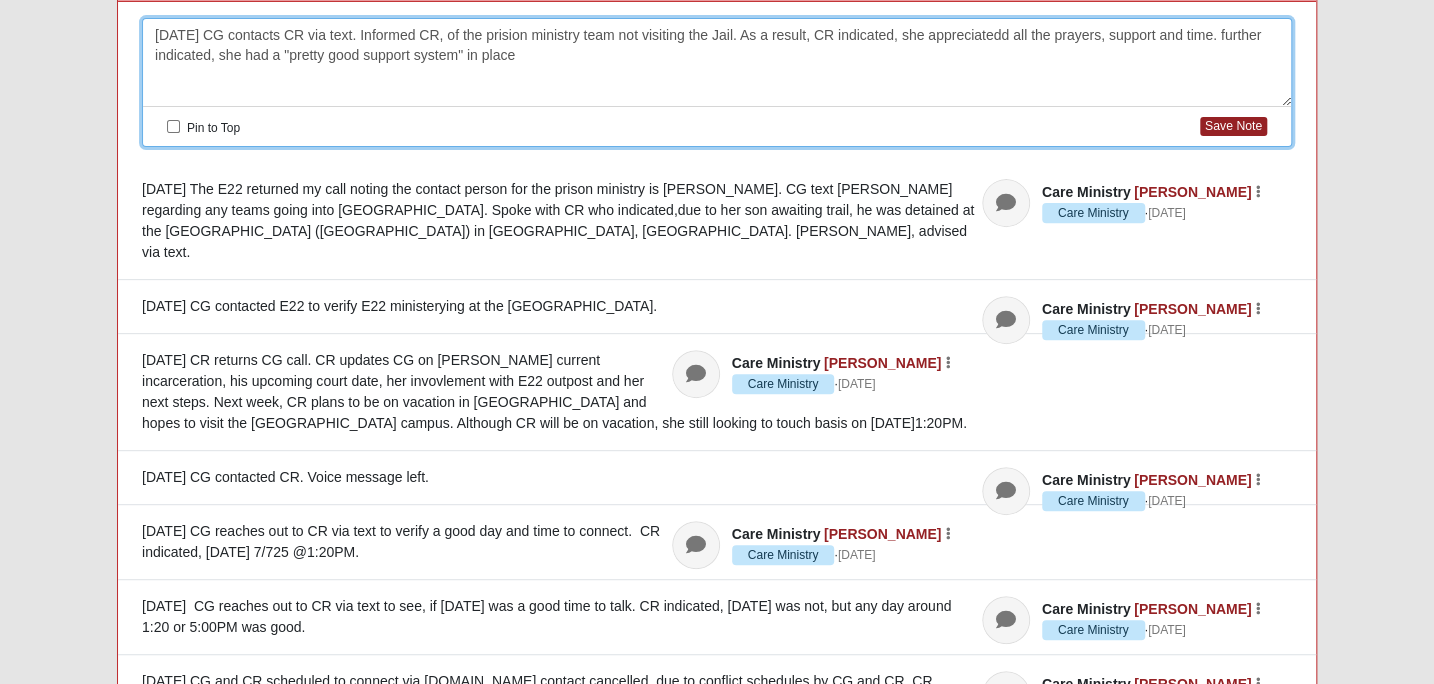 click on "7/9/25 CG contacts CR via text. Informed CR, of the prision ministry team not visiting the Jail. As a result, CR indicated, she appreciatedd all the prayers, support and time. further indicated, she had a "pretty good support system" in place" at bounding box center [717, 63] 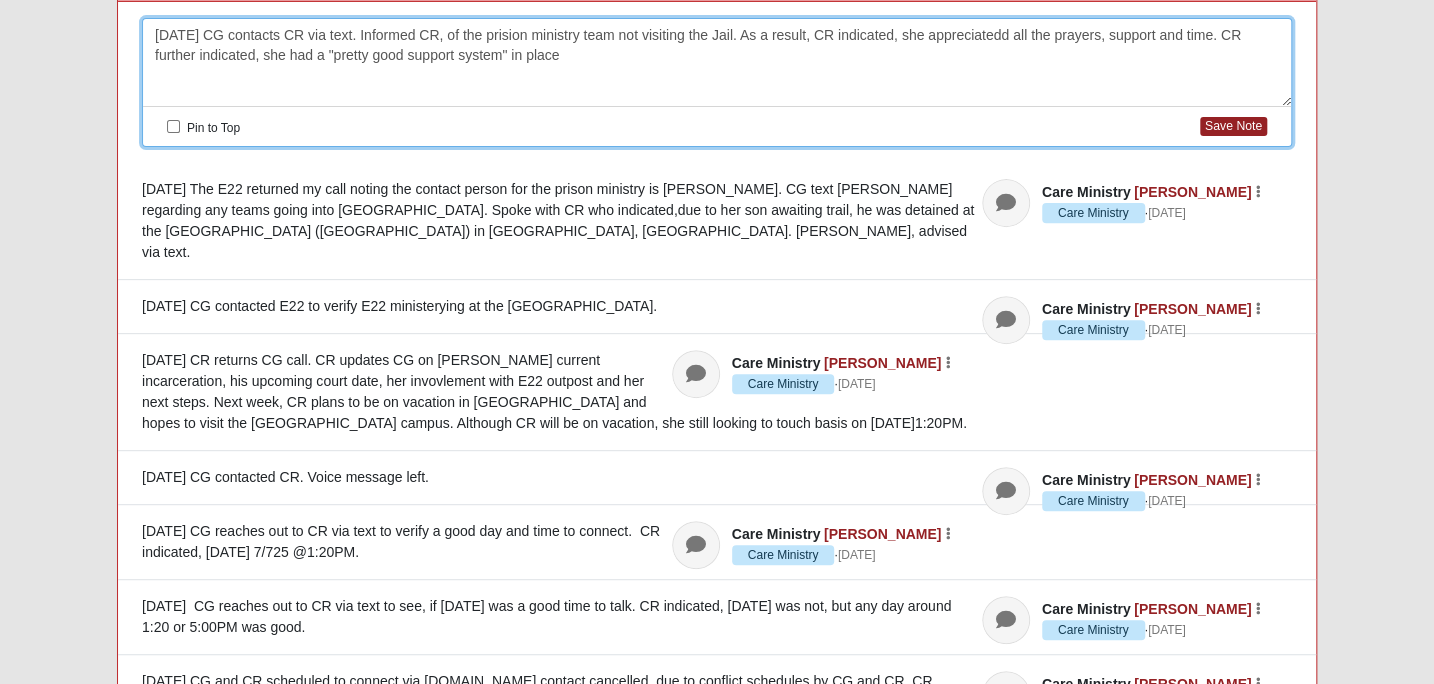 click on "7/9/25 CG contacts CR via text. Informed CR, of the prision ministry team not visiting the Jail. As a result, CR indicated, she appreciatedd all the prayers, support and time. CR further indicated, she had a "pretty good support system" in place" at bounding box center (717, 63) 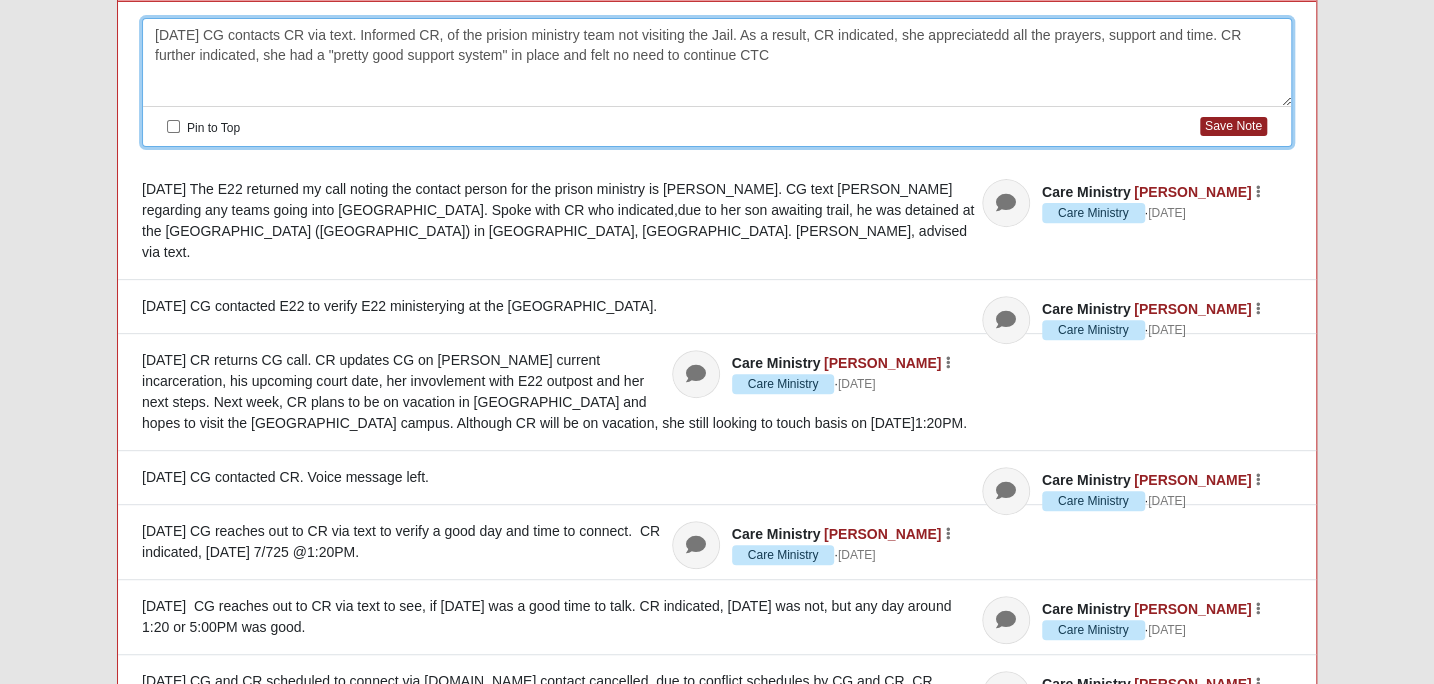click on "7/9/25 CG contacts CR via text. Informed CR, of the prision ministry team not visiting the Jail. As a result, CR indicated, she appreciatedd all the prayers, support and time. CR further indicated, she had a "pretty good support system" in place and felt no need to continue CTC" at bounding box center [717, 63] 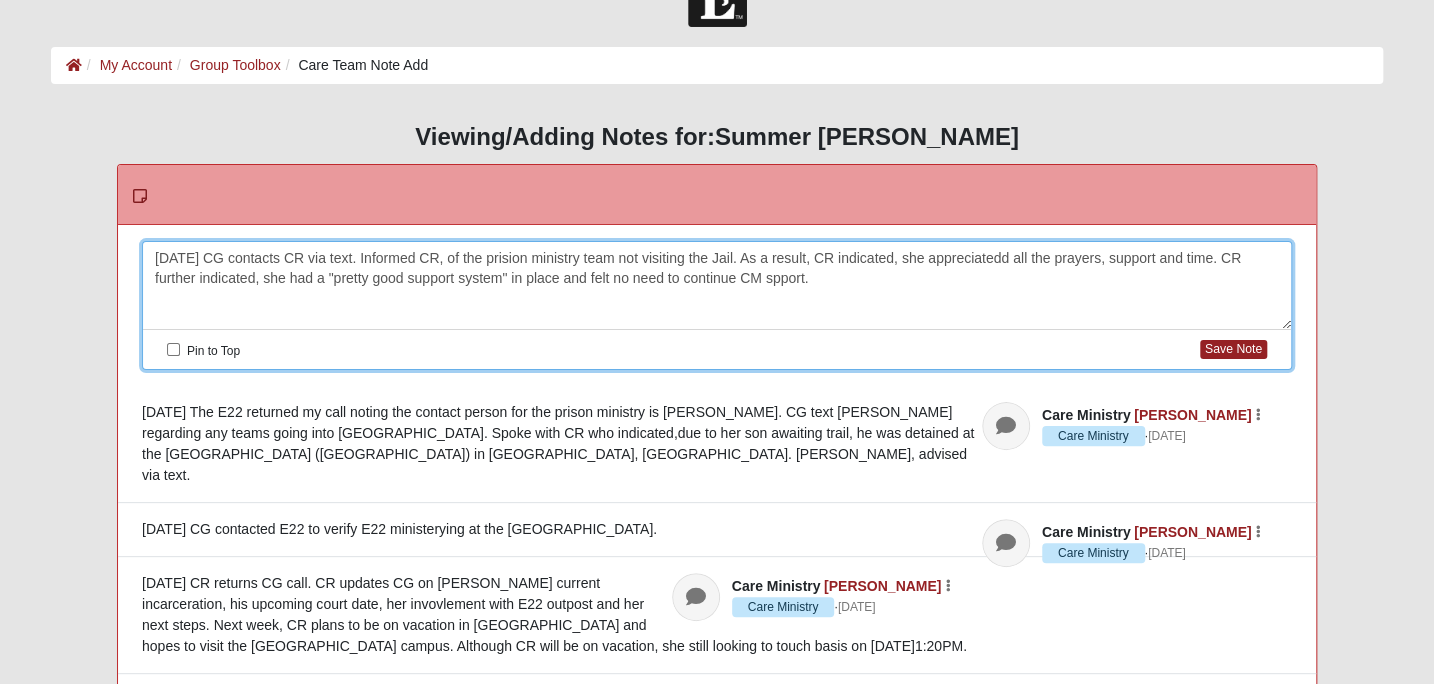scroll, scrollTop: 0, scrollLeft: 0, axis: both 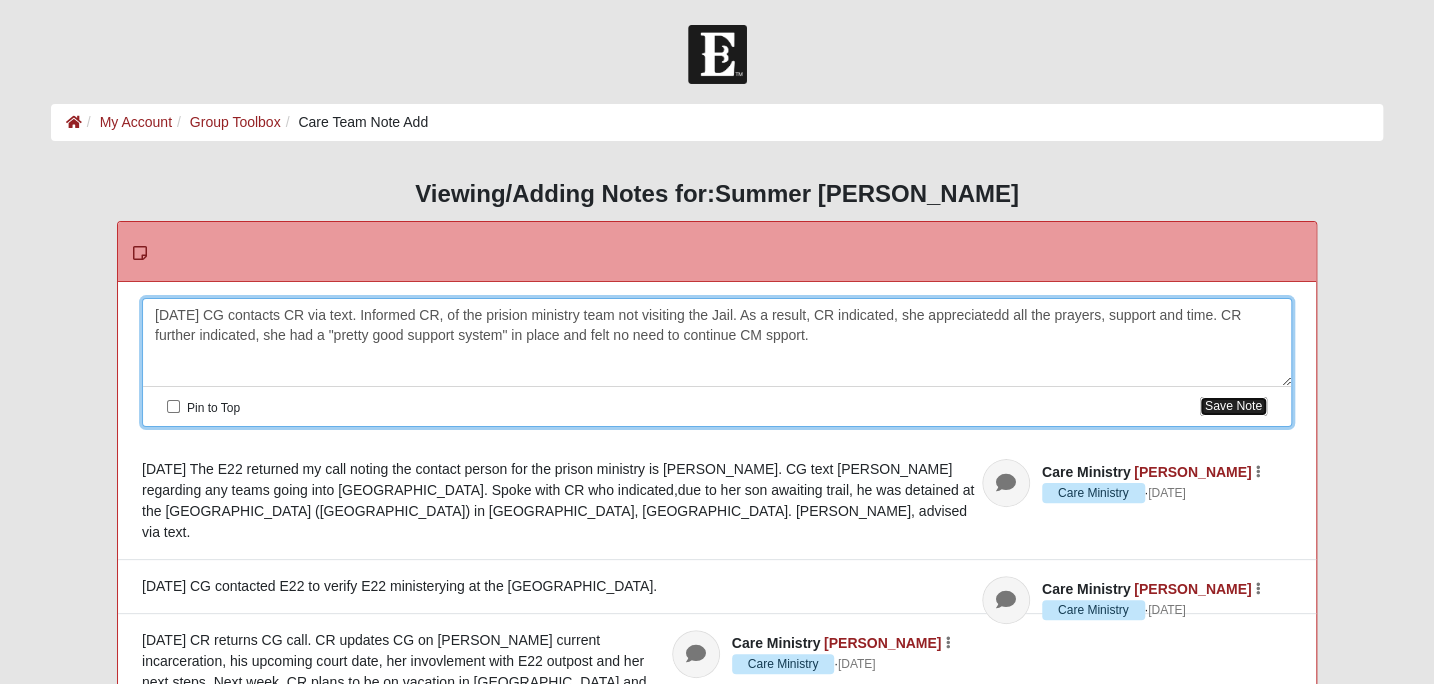 click on "Save Note" at bounding box center [1233, 406] 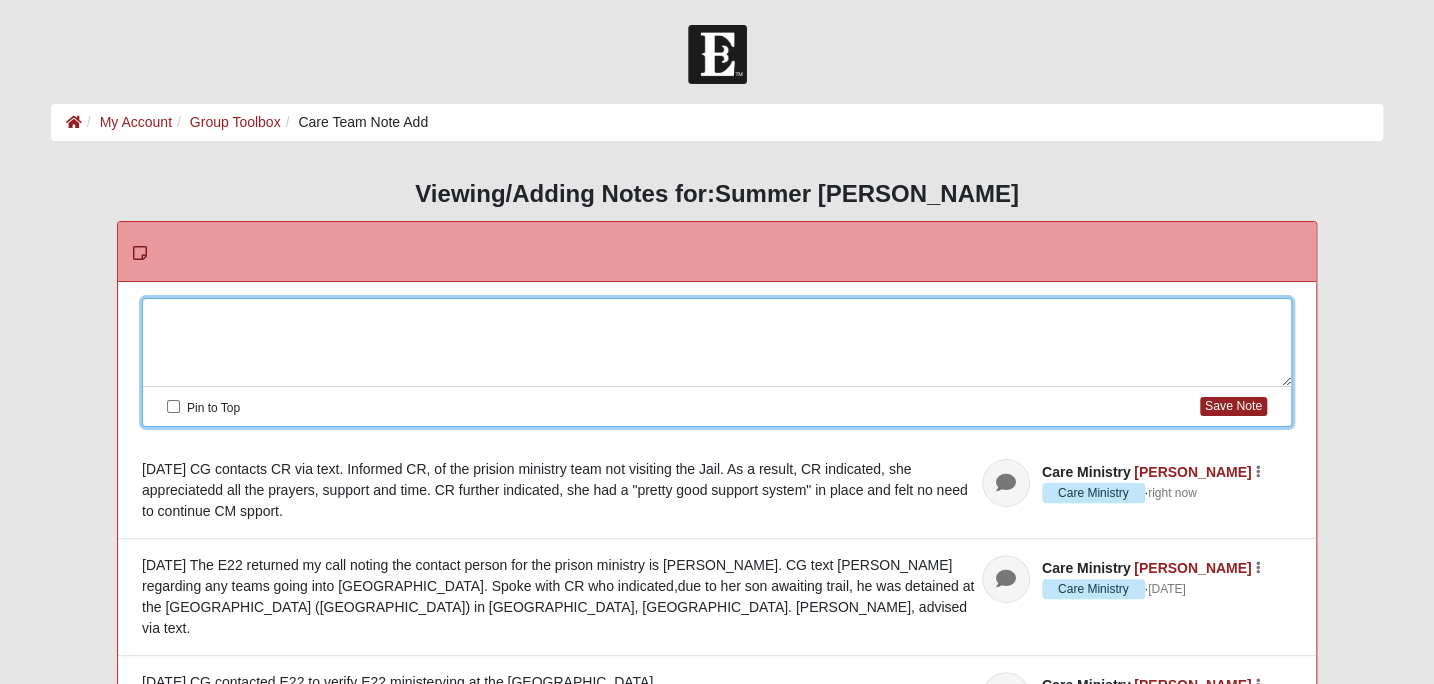 click at bounding box center (717, 343) 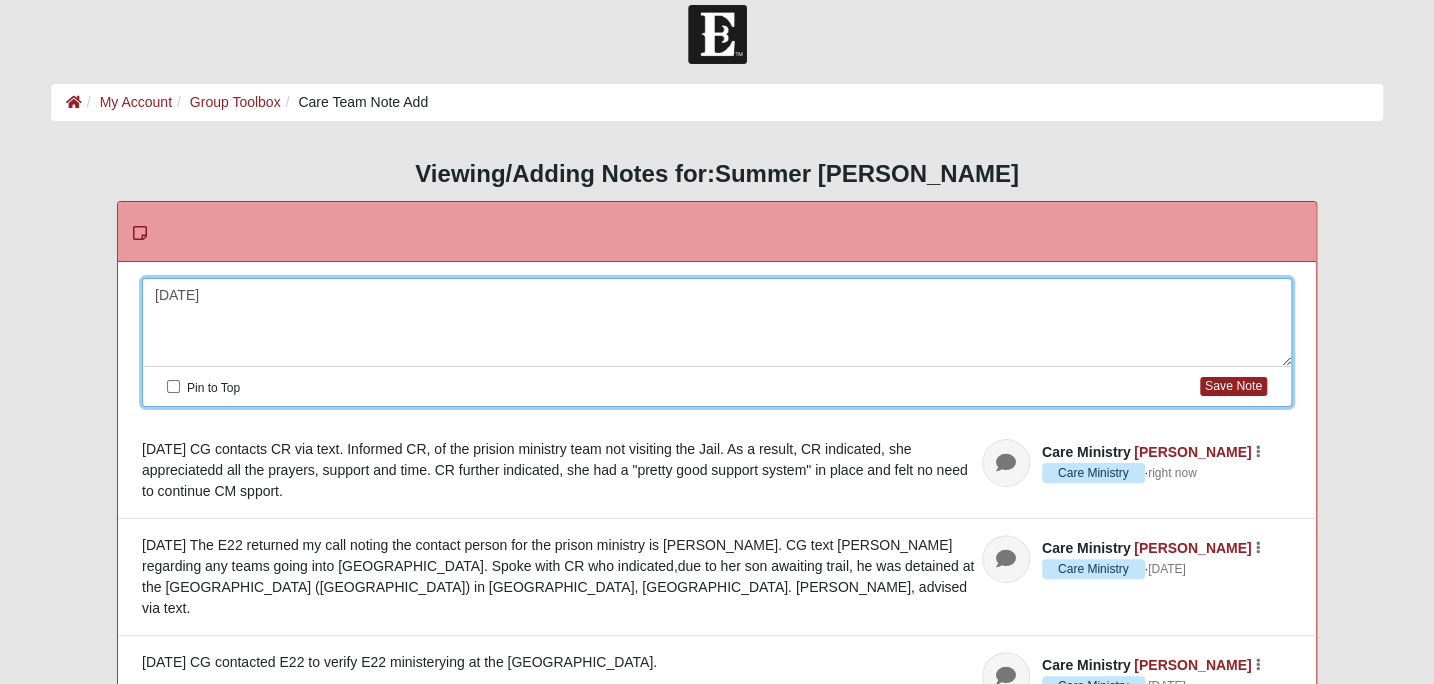 scroll, scrollTop: 0, scrollLeft: 0, axis: both 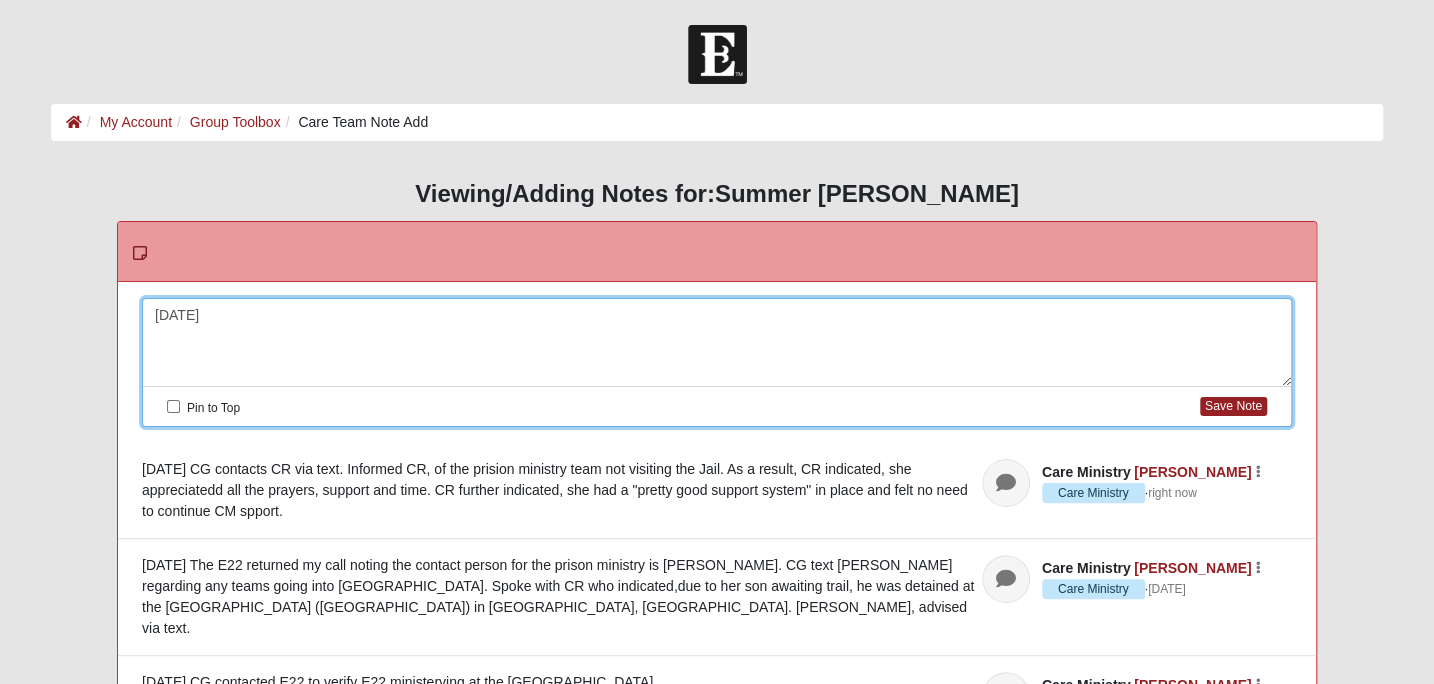 click on "7/17/25" at bounding box center [717, 343] 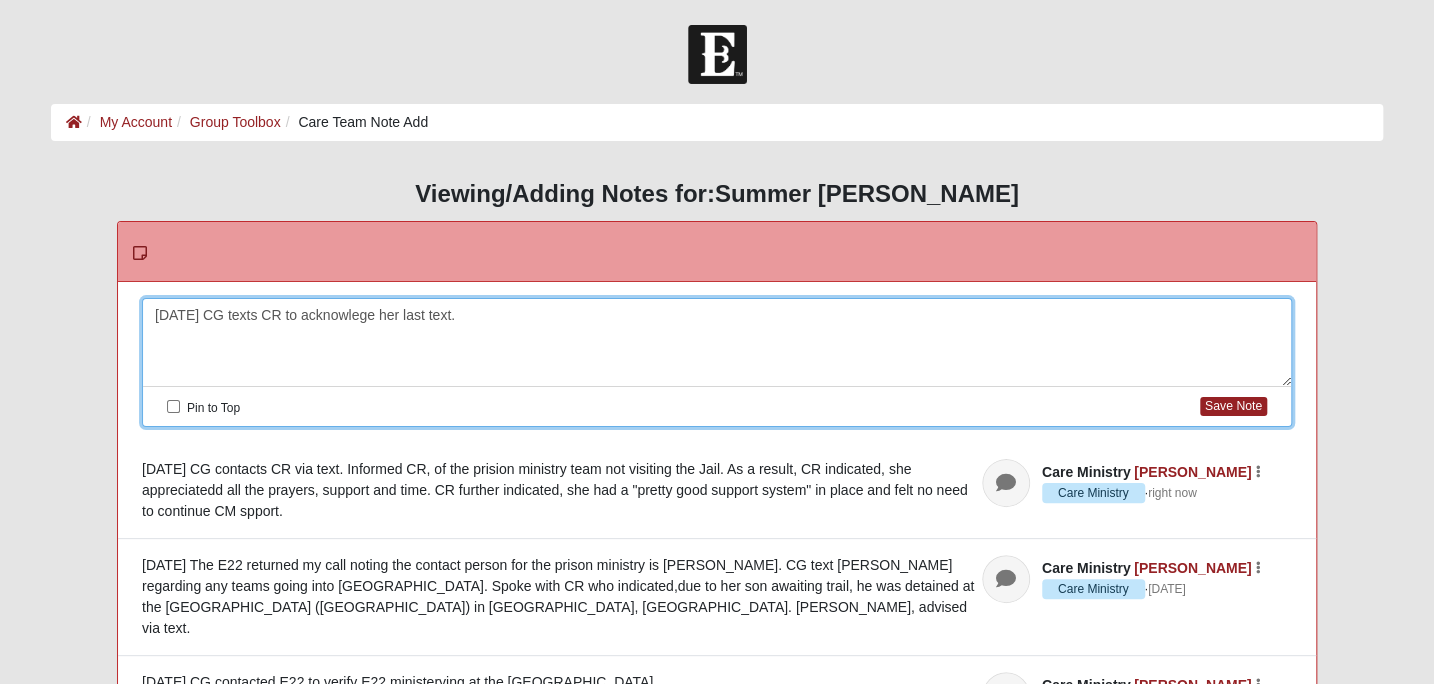 click on "7/9/25 CG contacts CR via text. Informed CR, of the prision ministry team not visiting the Jail. As a result, CR indicated, she appreciatedd all the prayers, support and time. CR further indicated, she had a "pretty good support system" in place and felt no need to continue CM spport." at bounding box center [717, 490] 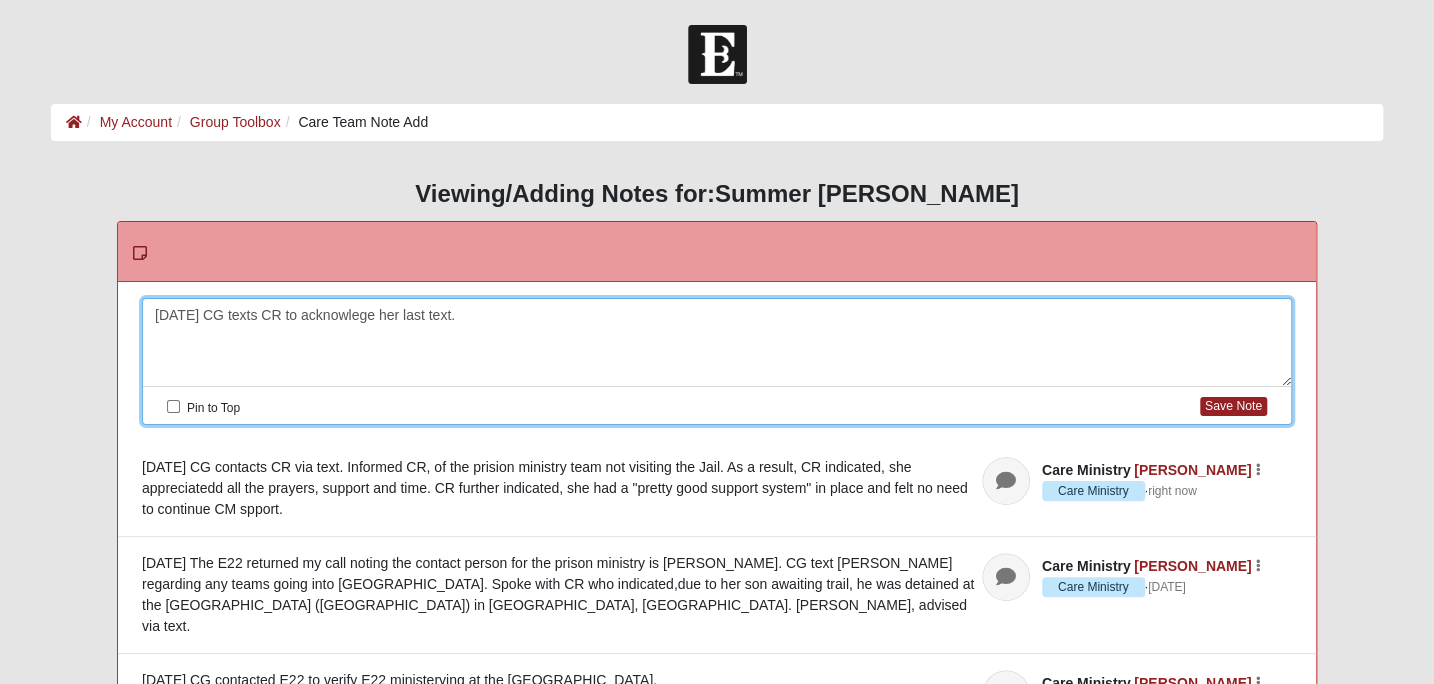click on "7/14/25 CG texts CR to acknowlege her last text." at bounding box center (717, 343) 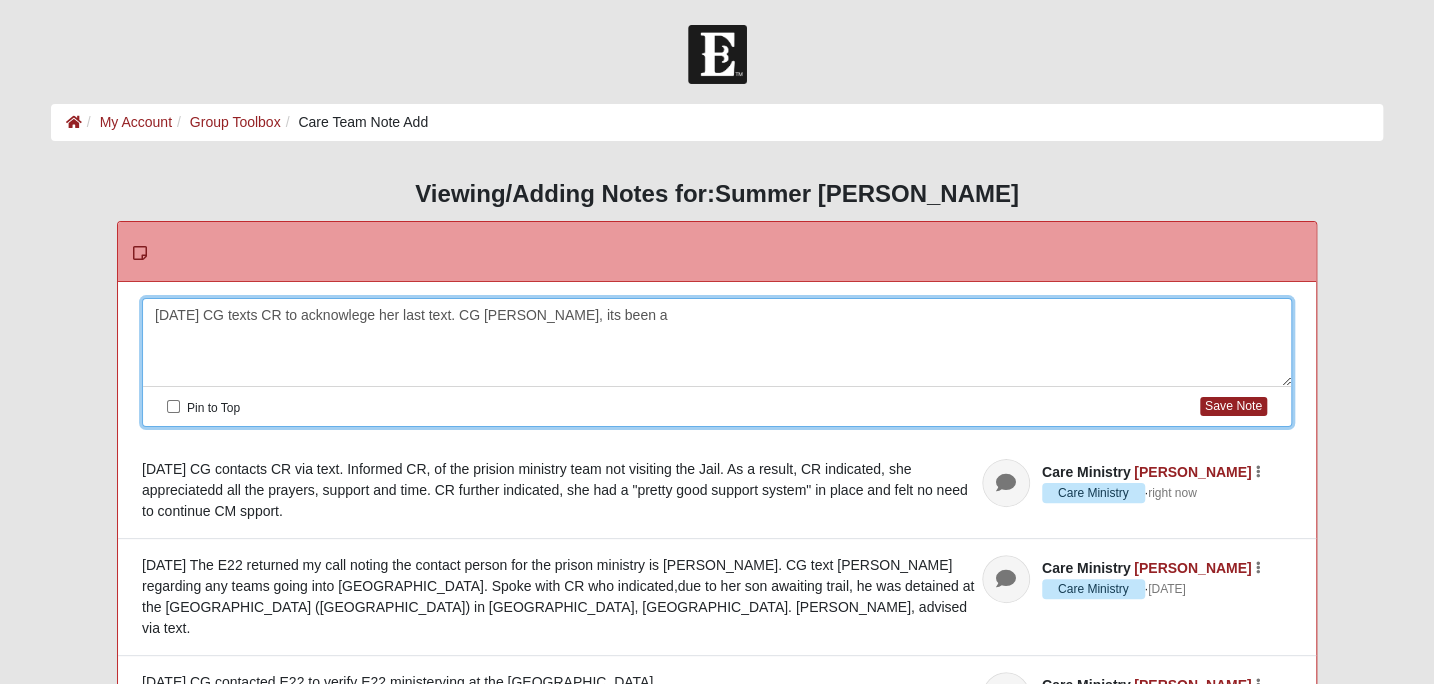 click on "7/14/25 CG texts CR to acknowlege her last text. CG ted, its been a" at bounding box center (717, 343) 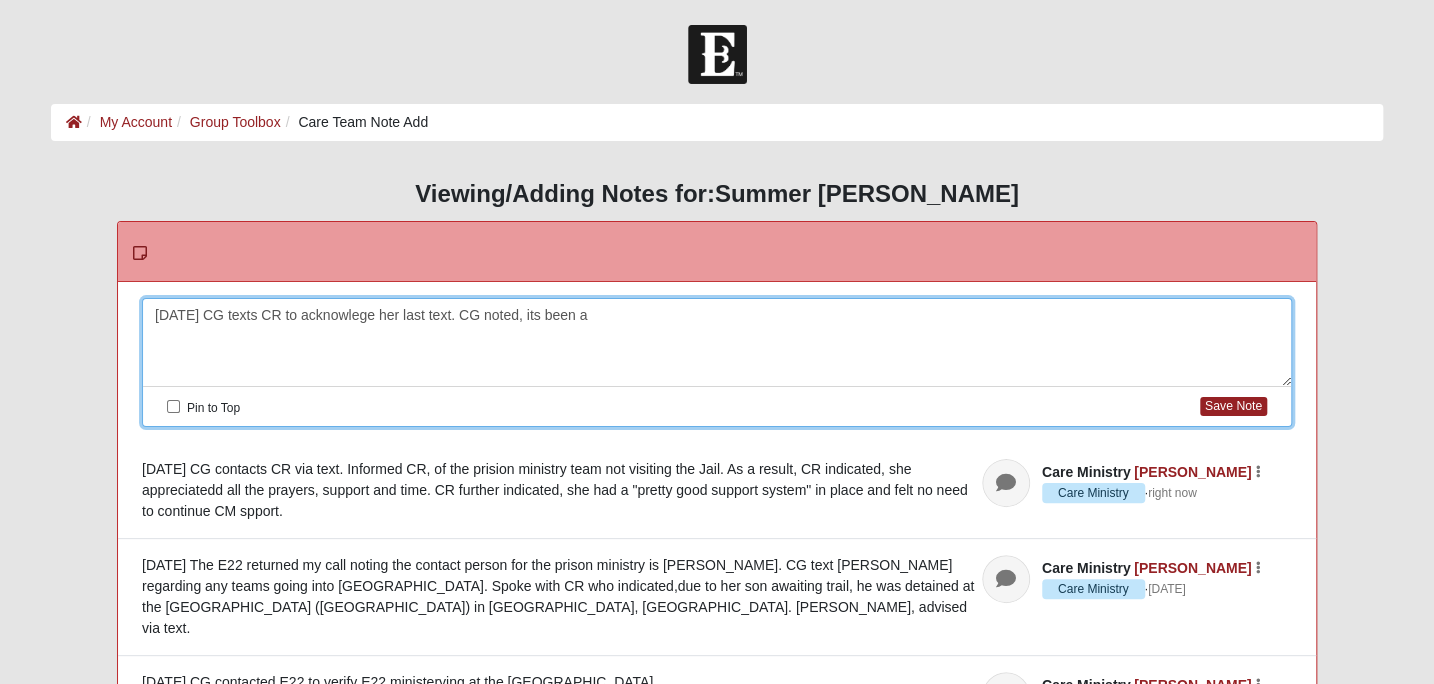 click on "7/14/25 CG texts CR to acknowlege her last text. CG noted, its been a" at bounding box center [717, 343] 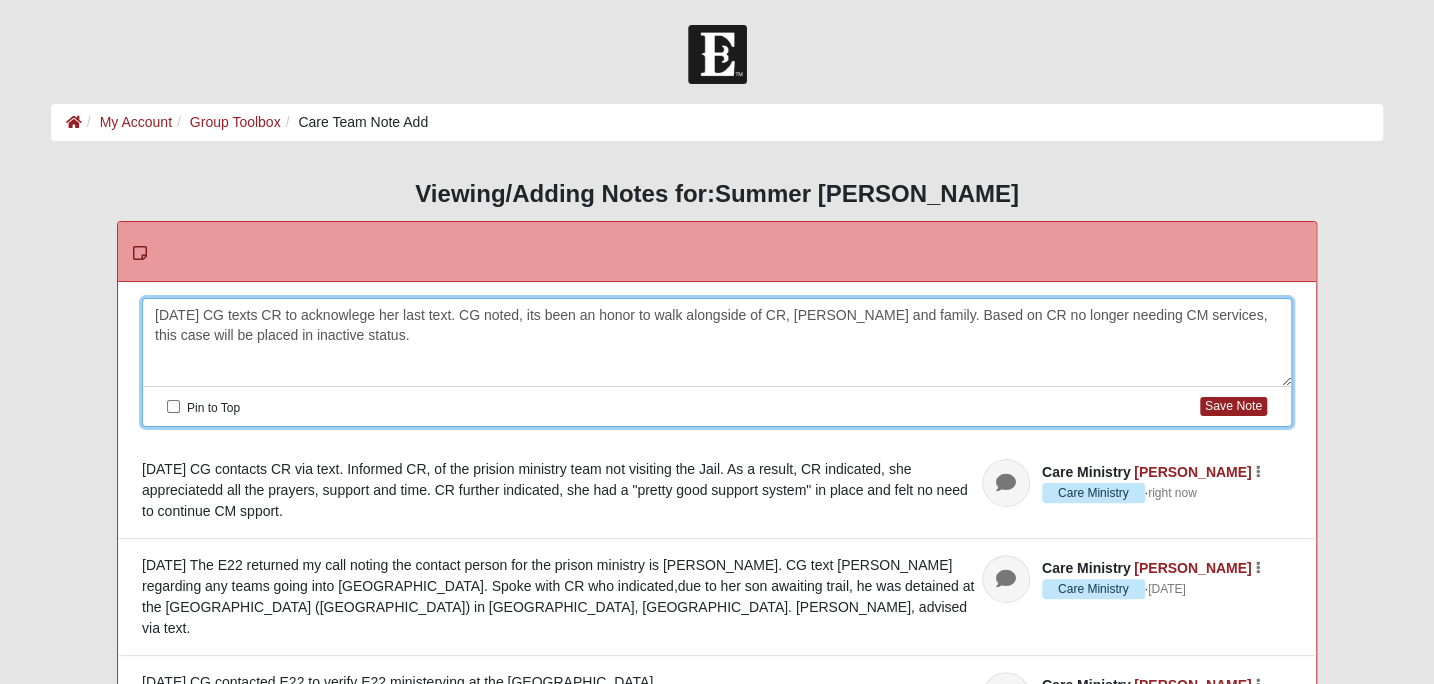 click on "7/14/25 CG texts CR to acknowlege her last text. CG noted, its been an honor to walk alongside of CR, Tyler and family. Based on CR no longer needing CM services, this case will be placed in inactive status." at bounding box center (717, 343) 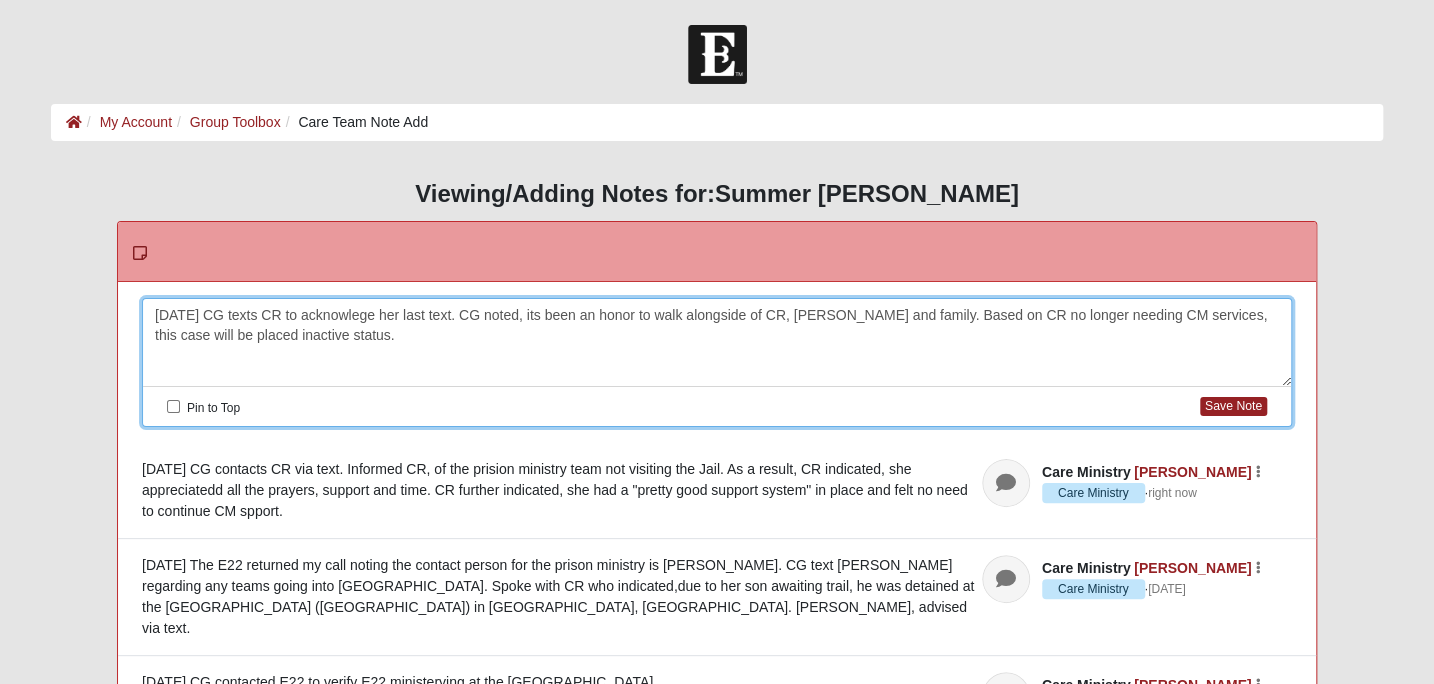 click on "7/14/25 CG texts CR to acknowlege her last text. CG noted, its been an honor to walk alongside of CR, Tyler and family. Based on CR no longer needing CM services, this case will be placed inactive status." at bounding box center (717, 343) 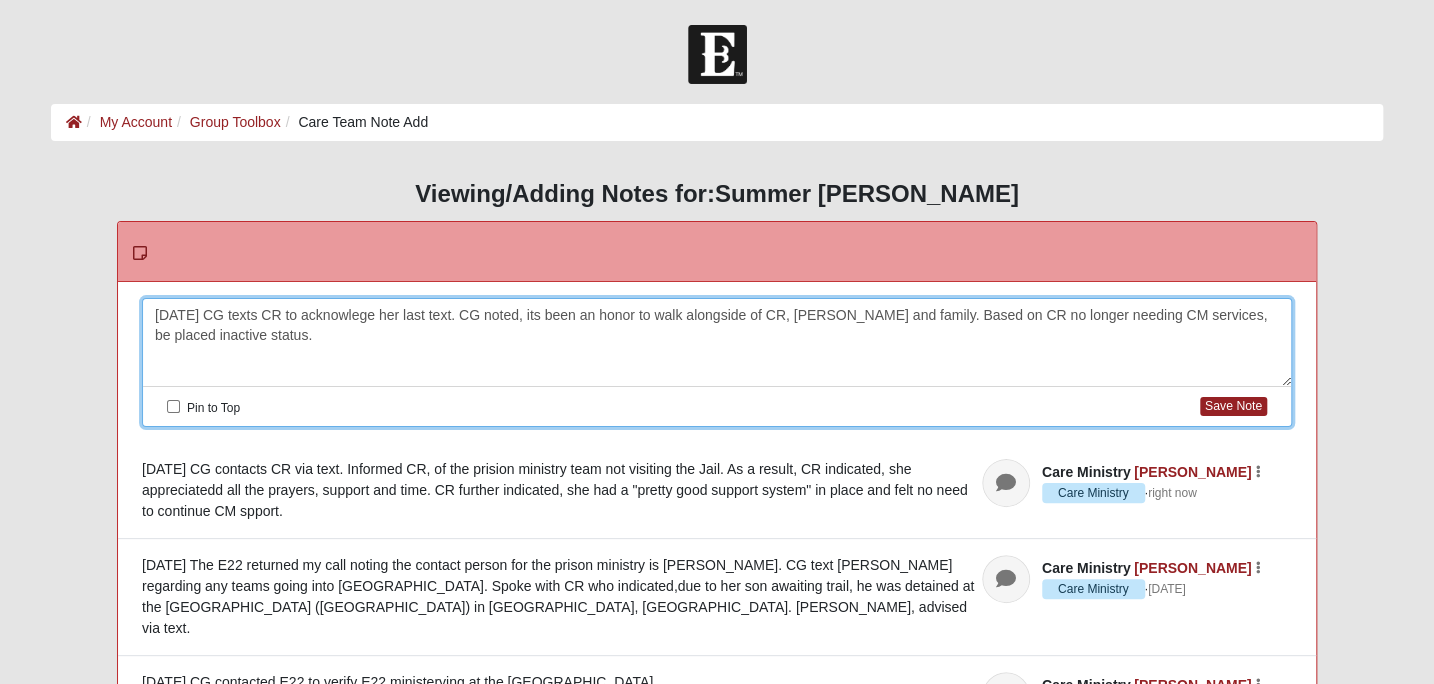 click on "7/14/25 CG texts CR to acknowlege her last text. CG noted, its been an honor to walk alongside of CR, Tyler and family. Based on CR no longer needing CM services, be placed inactive status." at bounding box center (717, 343) 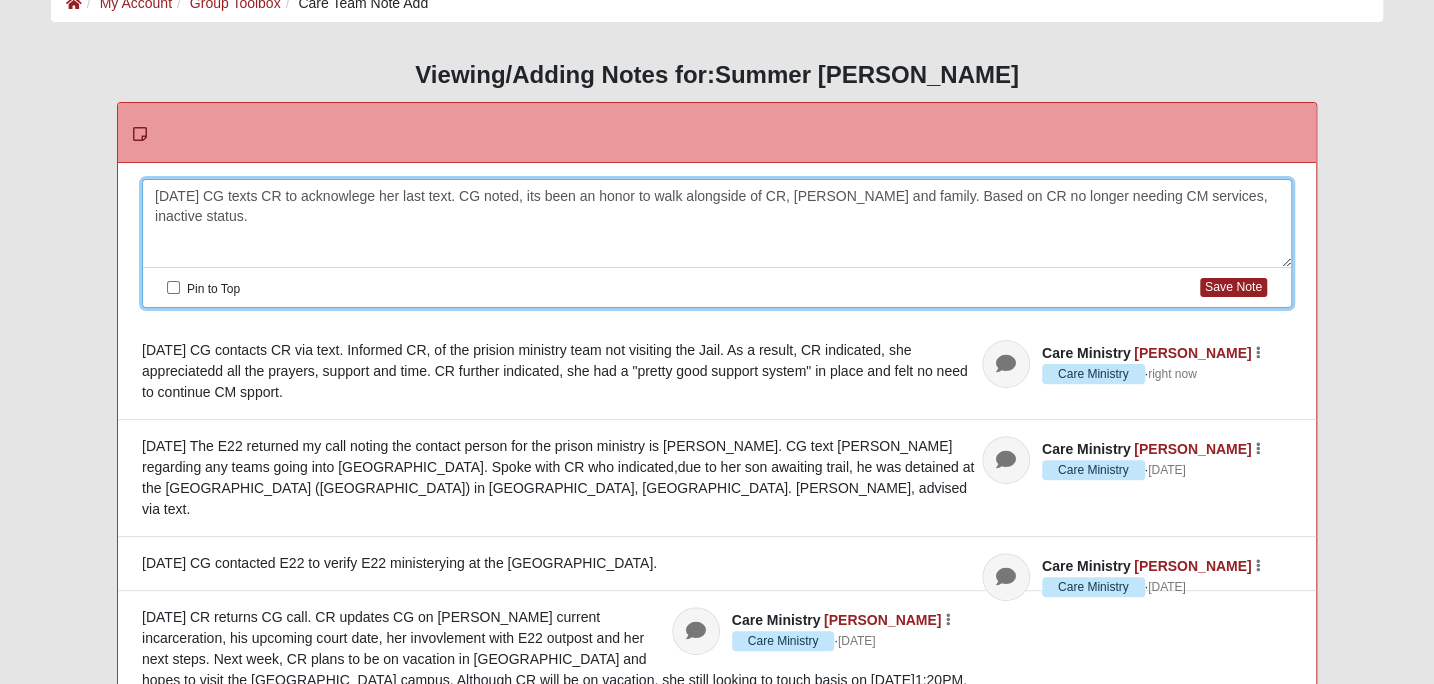 scroll, scrollTop: 0, scrollLeft: 0, axis: both 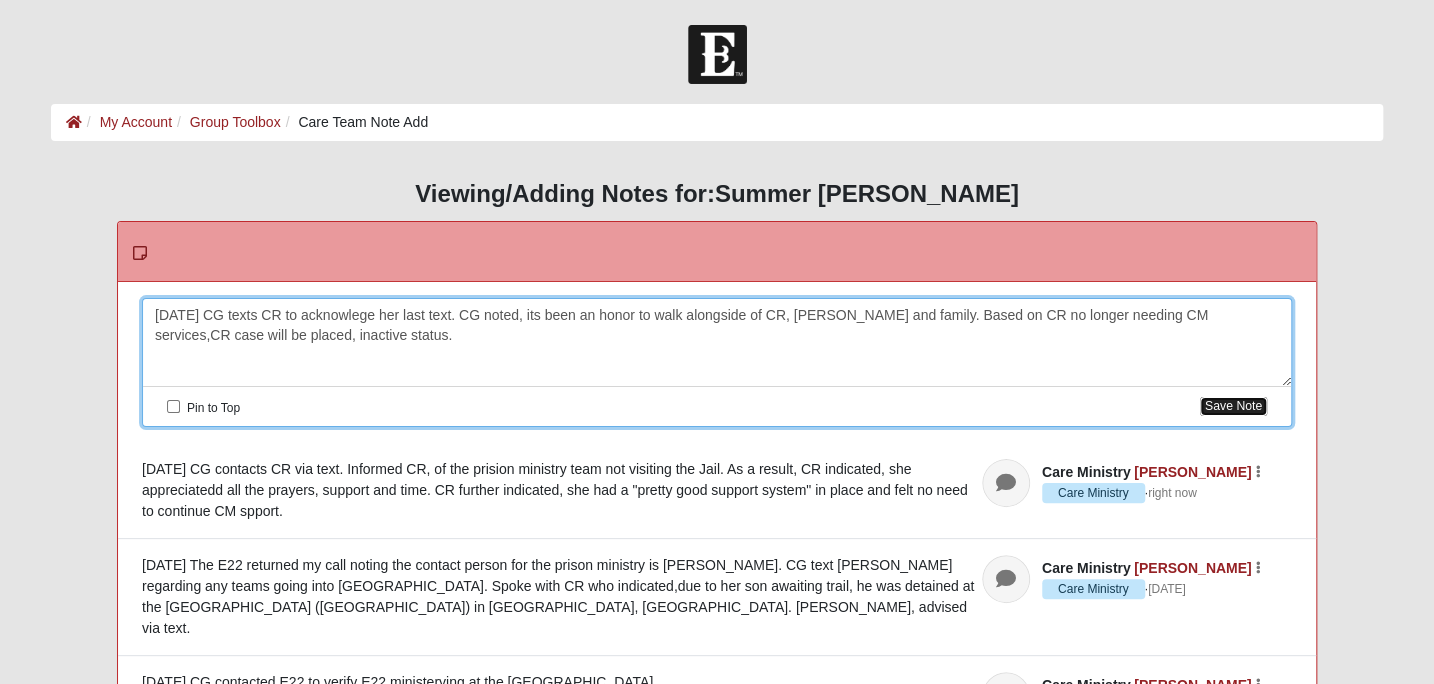 click on "Save Note" at bounding box center [1233, 406] 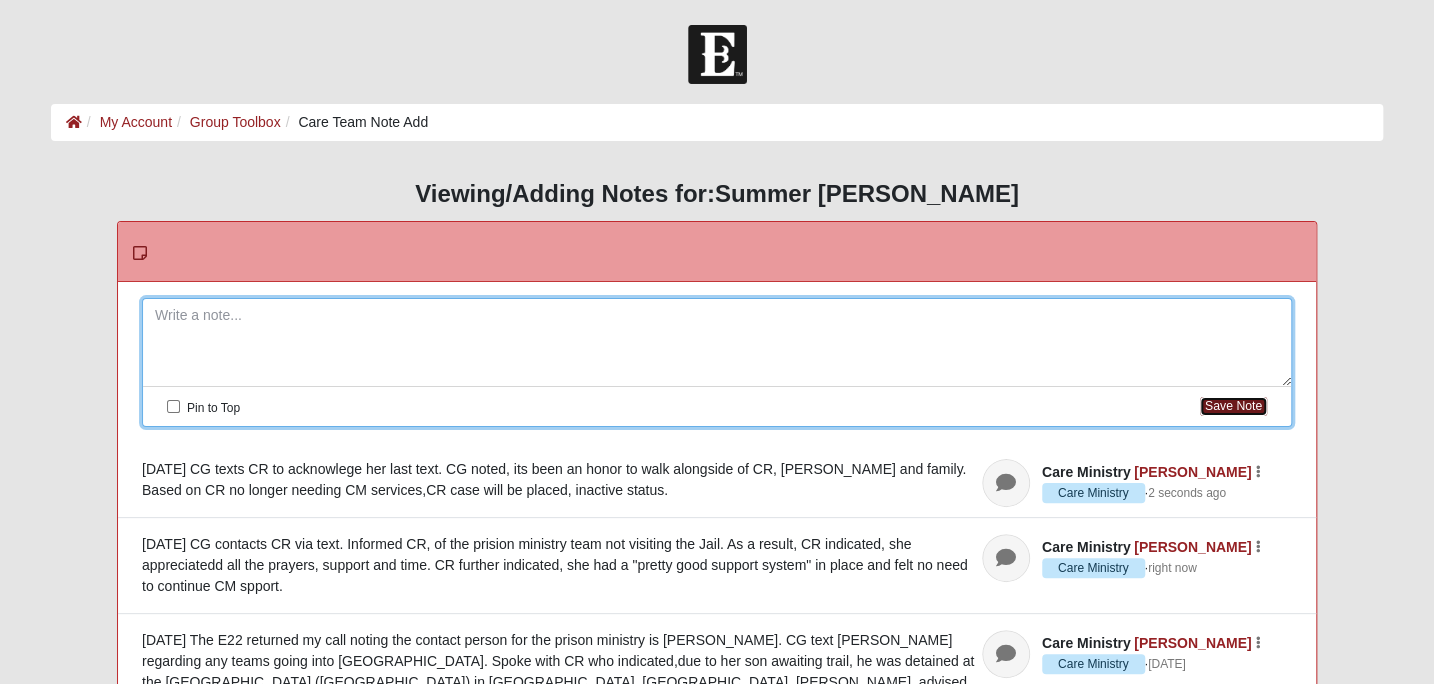 scroll, scrollTop: 0, scrollLeft: 0, axis: both 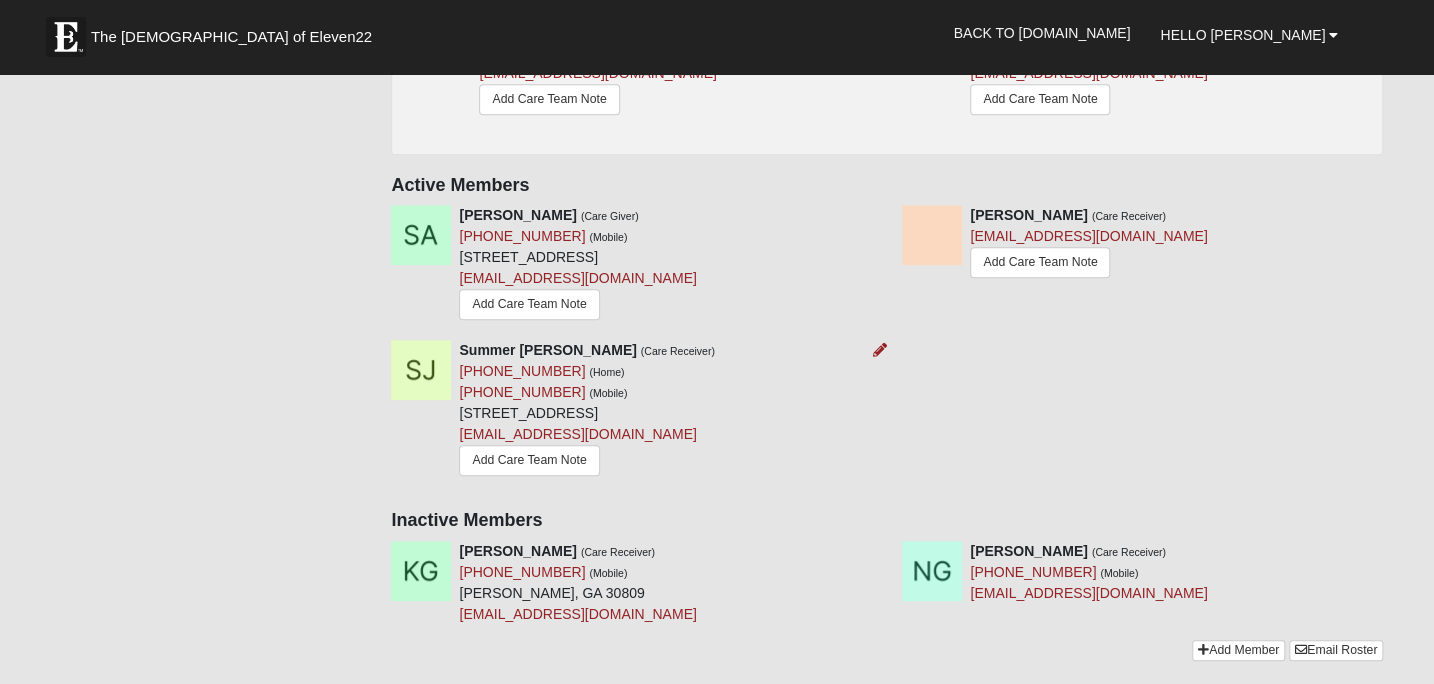 click at bounding box center (876, 350) 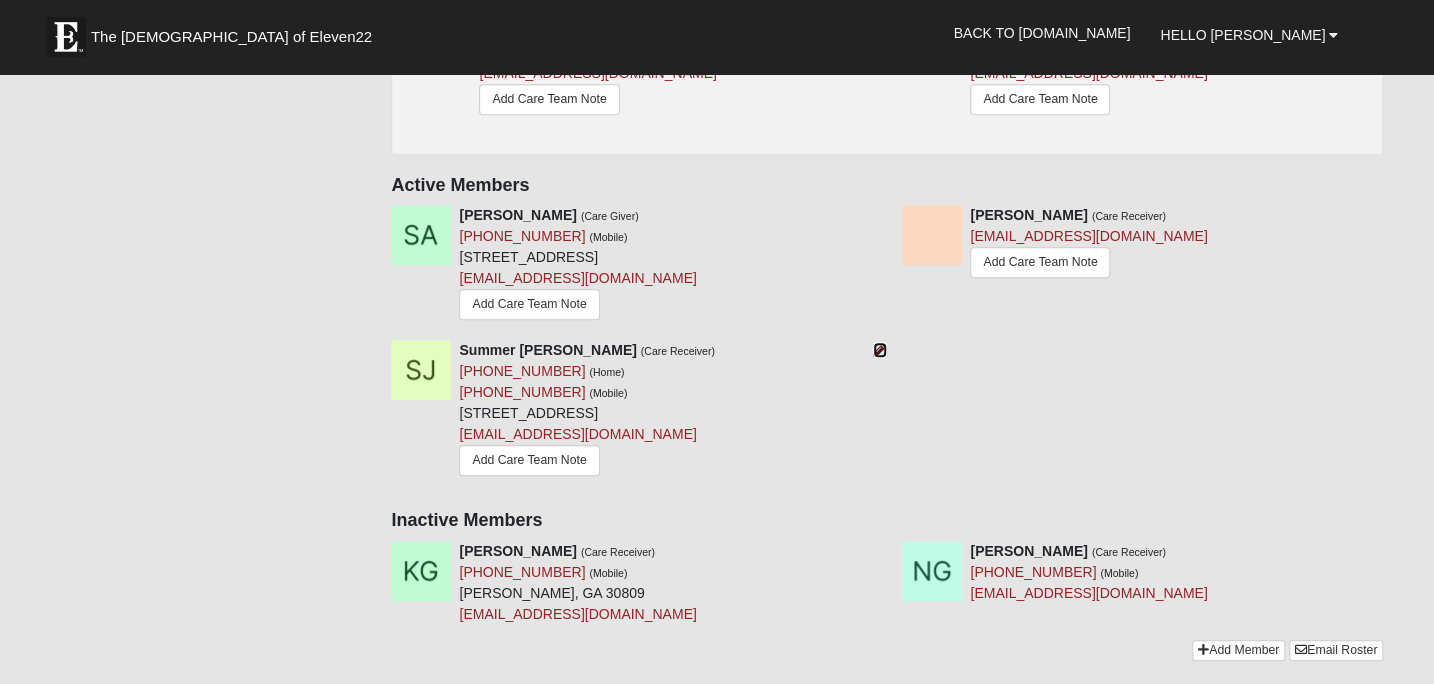 click at bounding box center (880, 350) 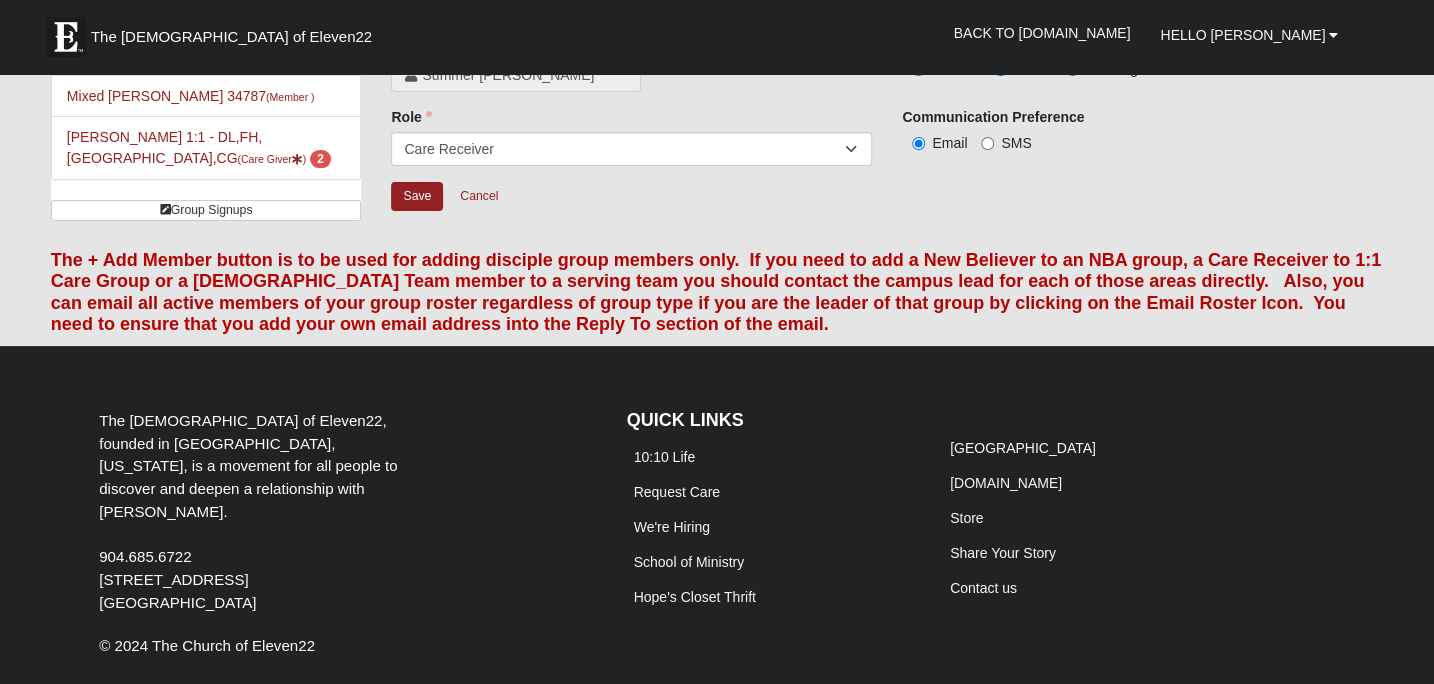 scroll, scrollTop: 0, scrollLeft: 0, axis: both 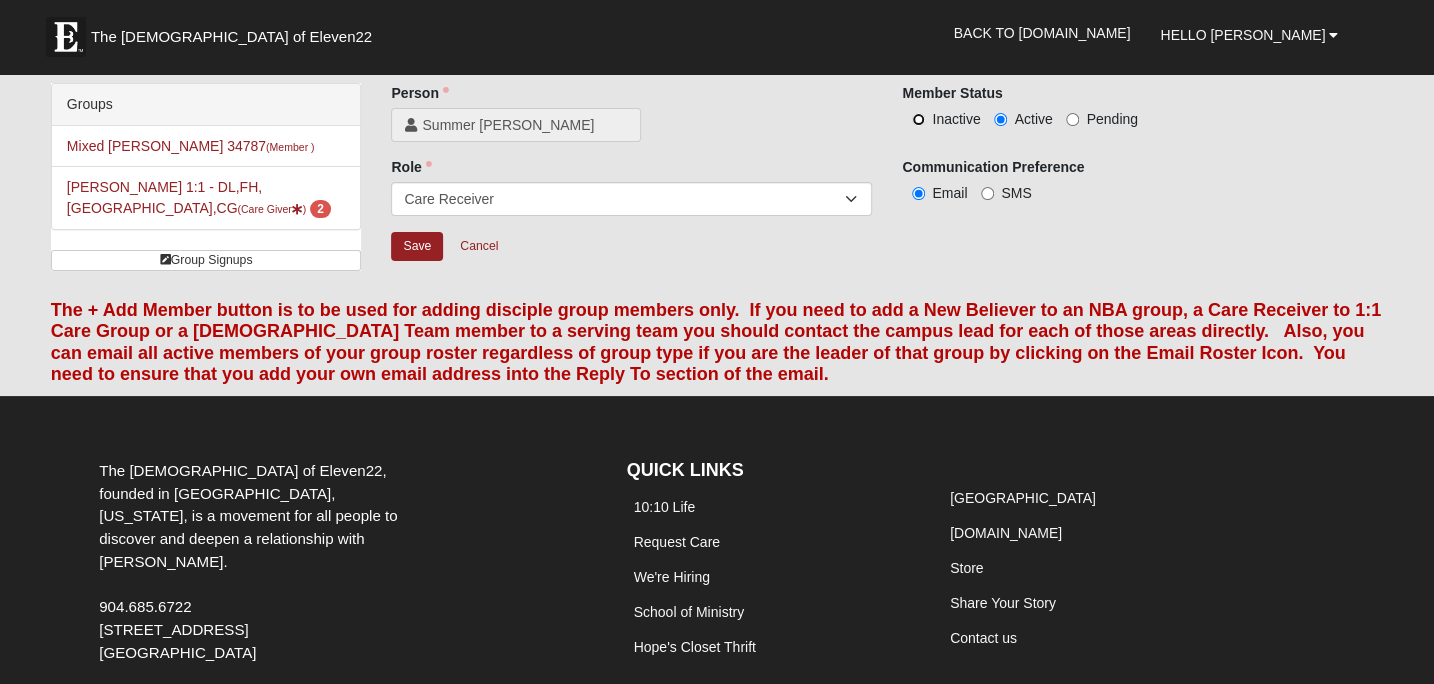 click on "Inactive" at bounding box center [918, 119] 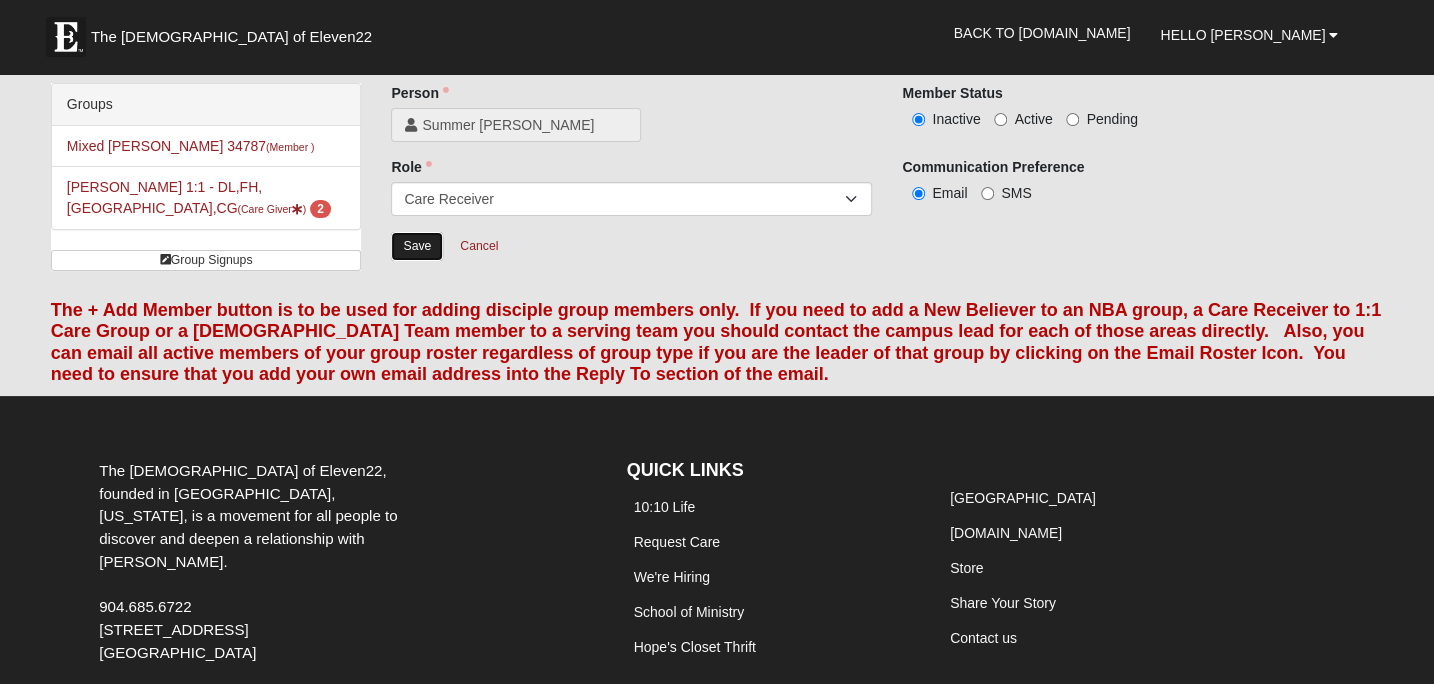 click on "Save" at bounding box center [417, 246] 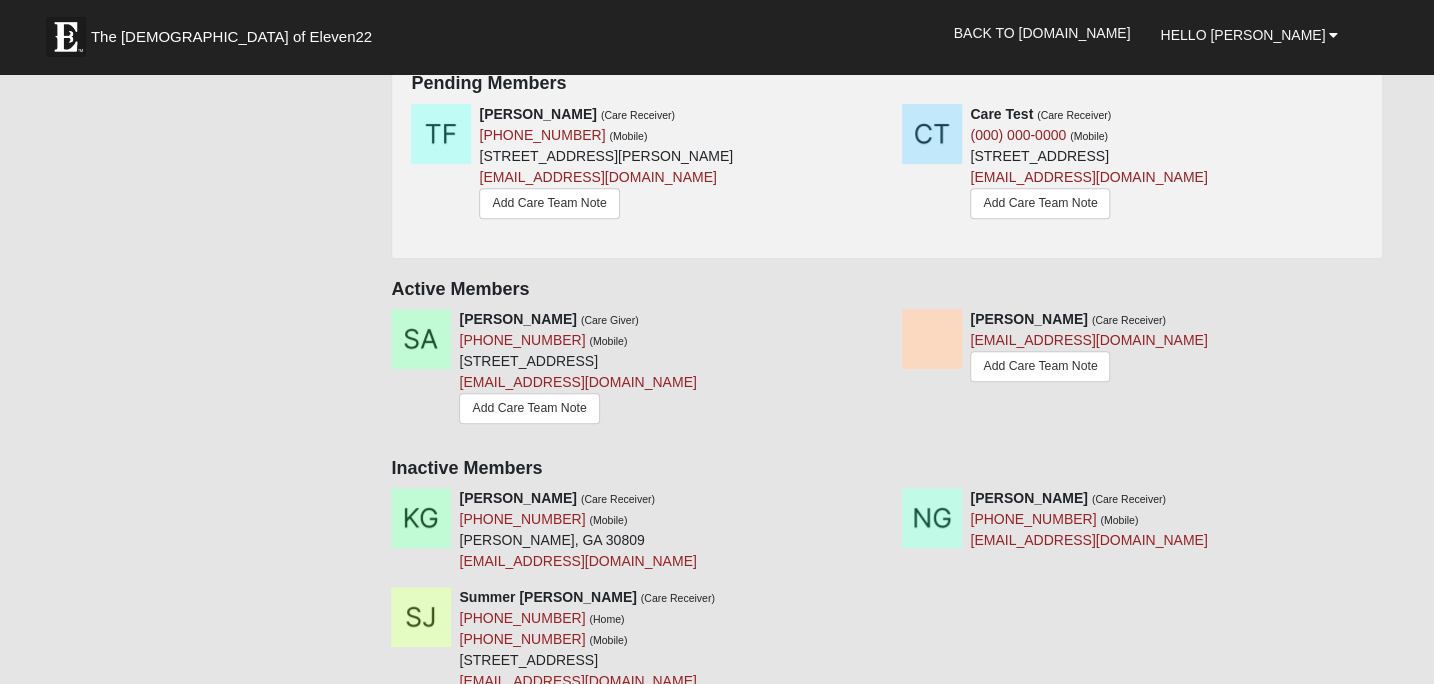 scroll, scrollTop: 363, scrollLeft: 0, axis: vertical 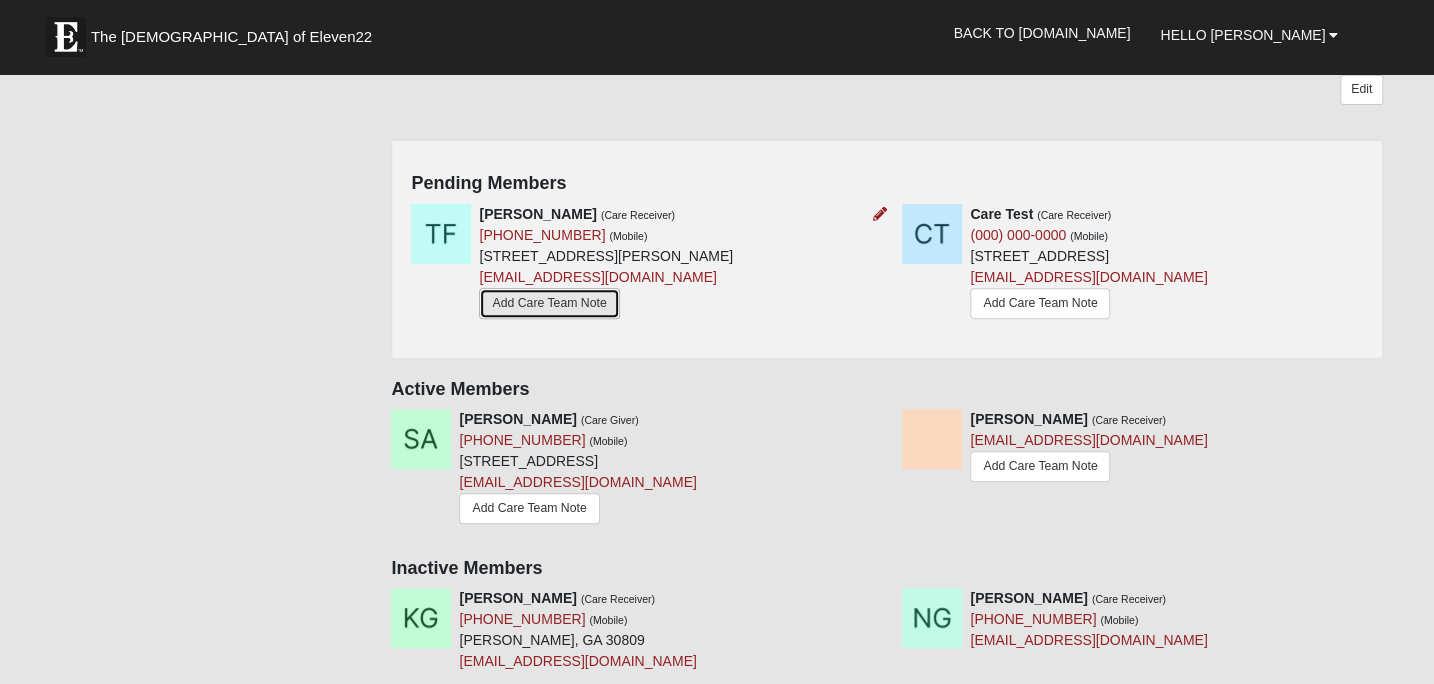 click on "Add Care Team Note" at bounding box center [549, 303] 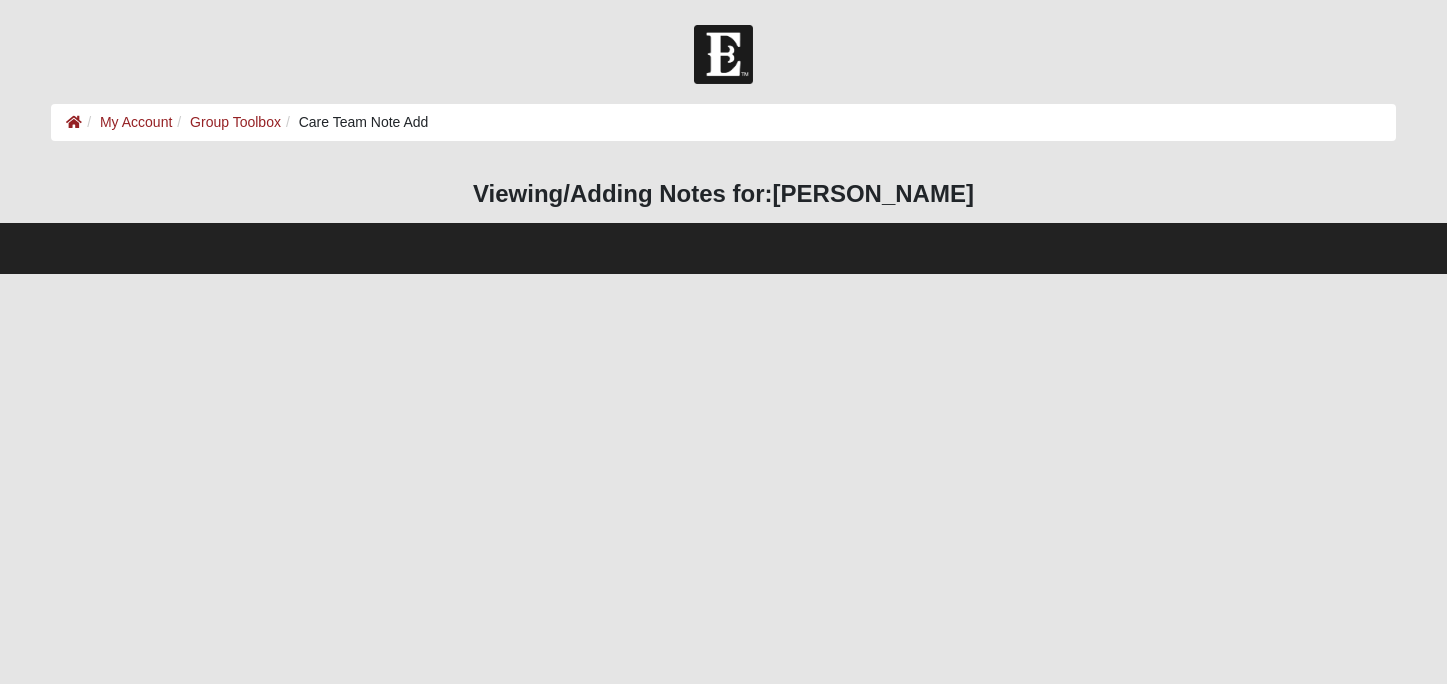scroll, scrollTop: 0, scrollLeft: 0, axis: both 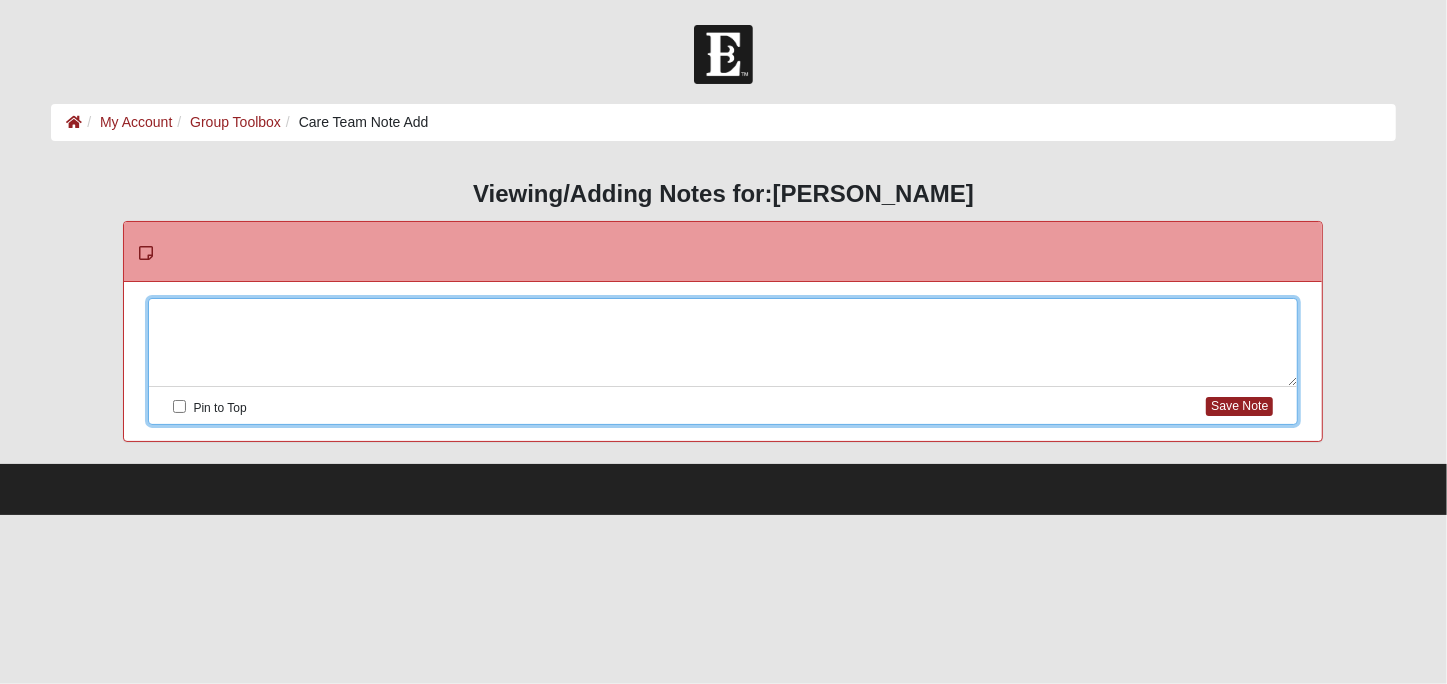 click at bounding box center (723, 343) 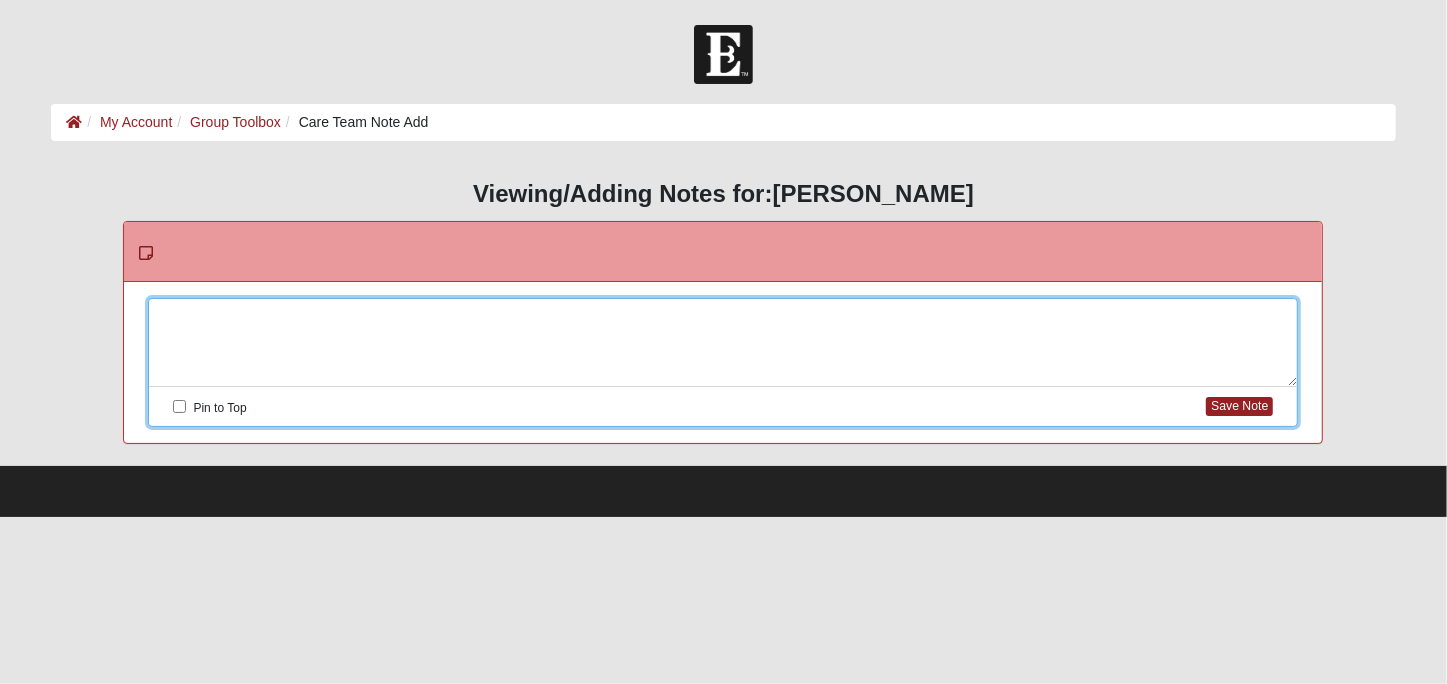 type 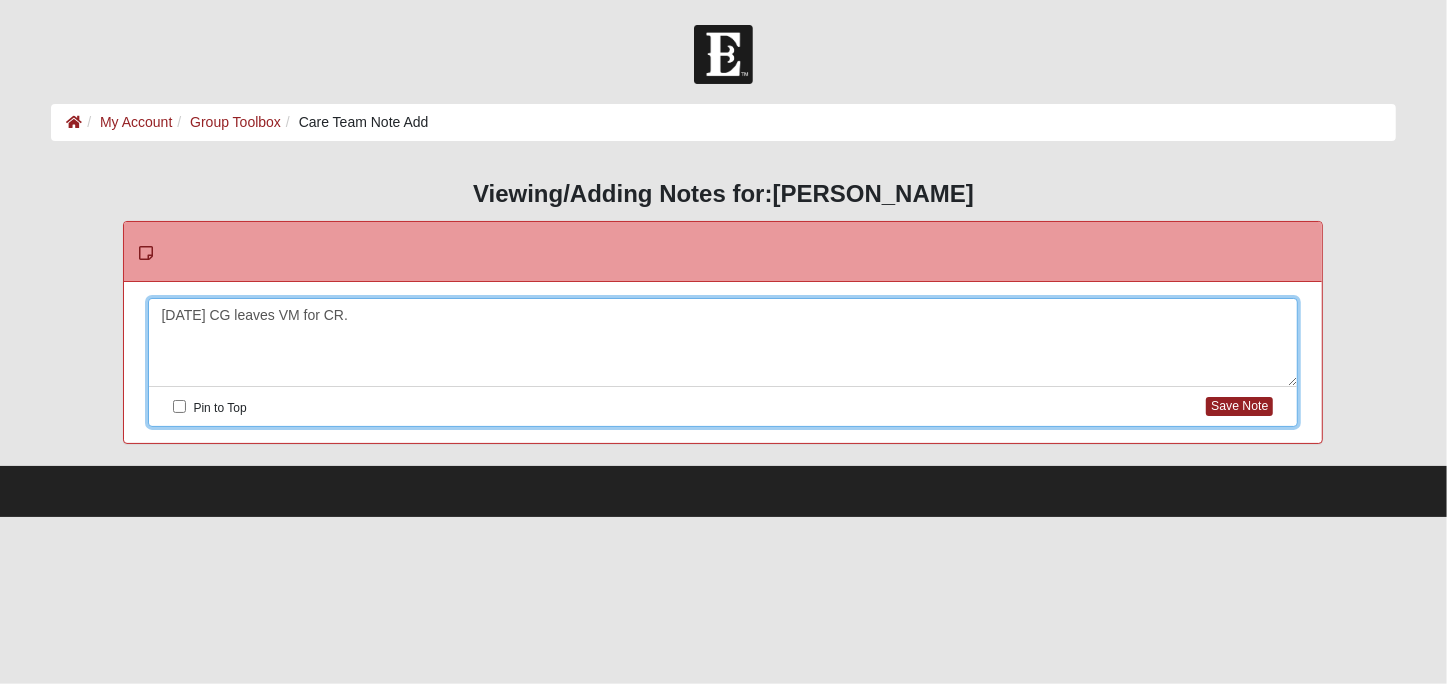 click on "[DATE] CG leaves VM for CR." at bounding box center [723, 343] 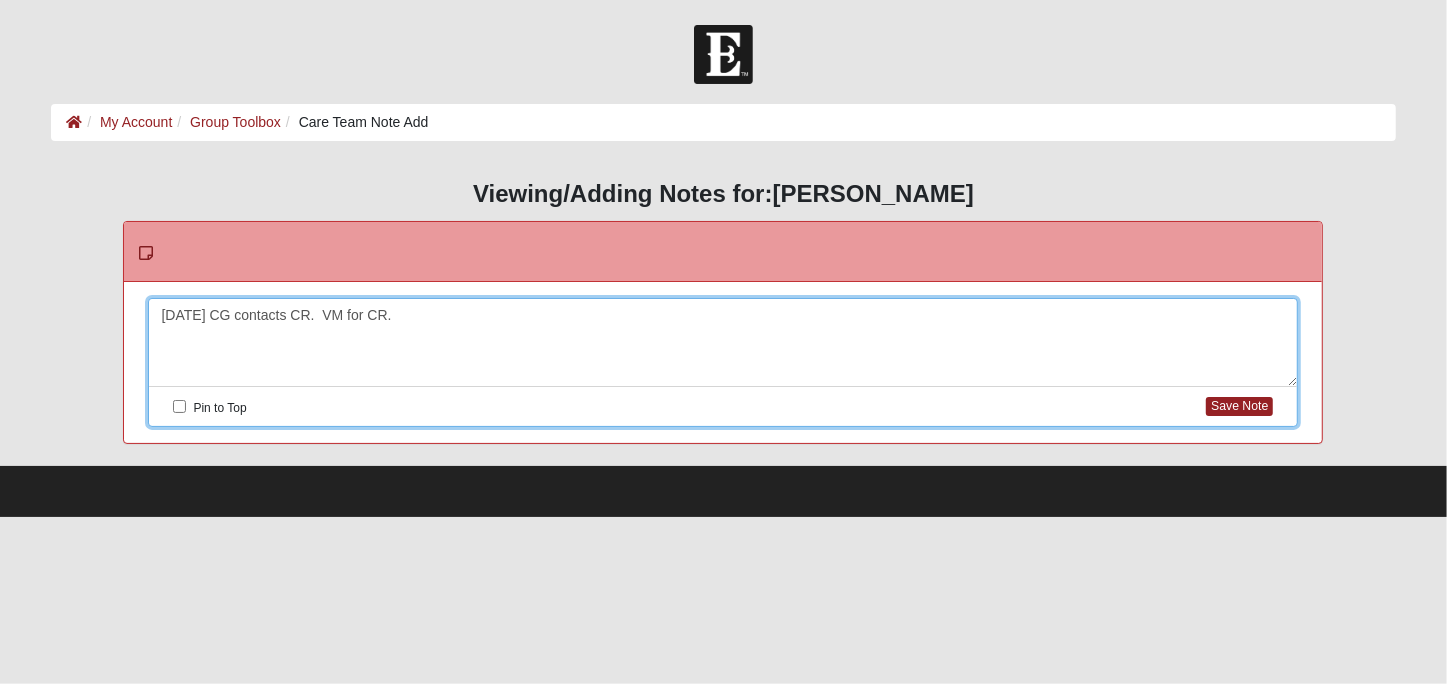click on "[DATE] CG contacts CR.  VM for CR." at bounding box center (723, 343) 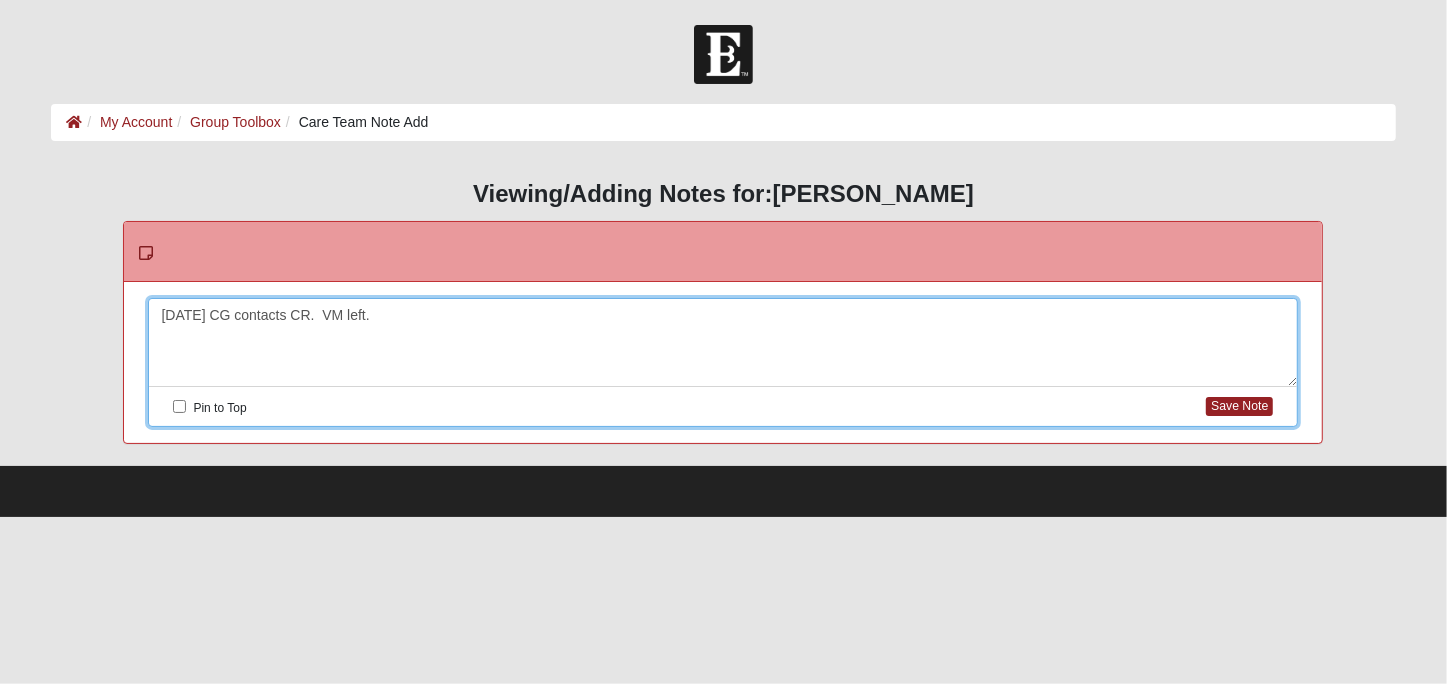 click on "7/17/25 CG contacts CR.  VM left." at bounding box center [723, 343] 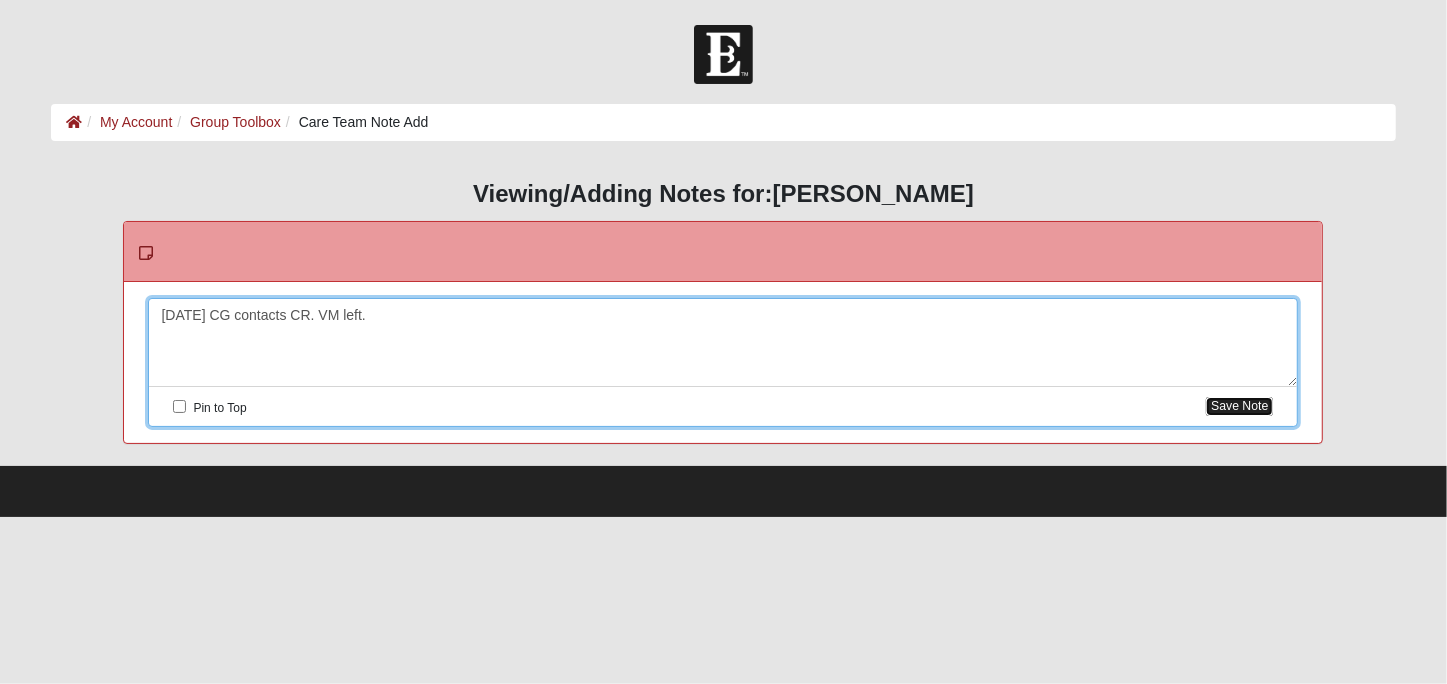 click on "Save Note" at bounding box center [1239, 406] 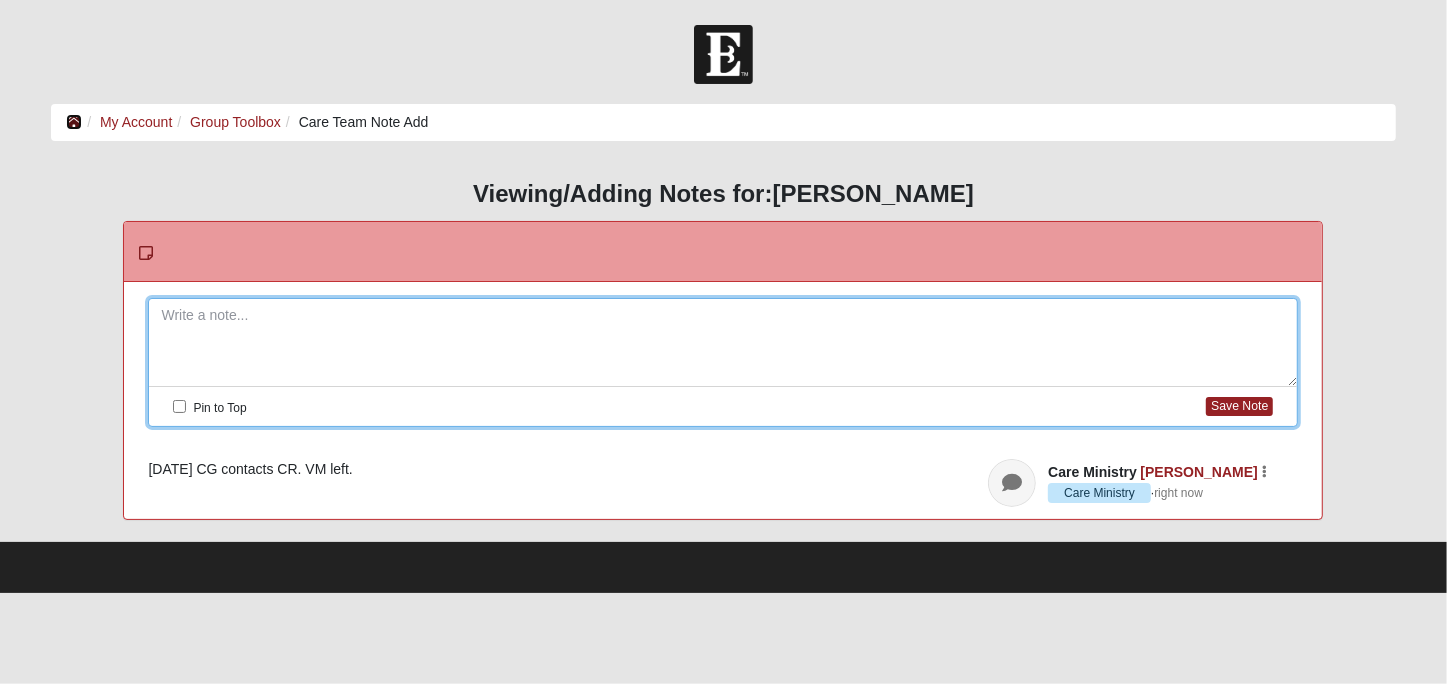 click at bounding box center (74, 122) 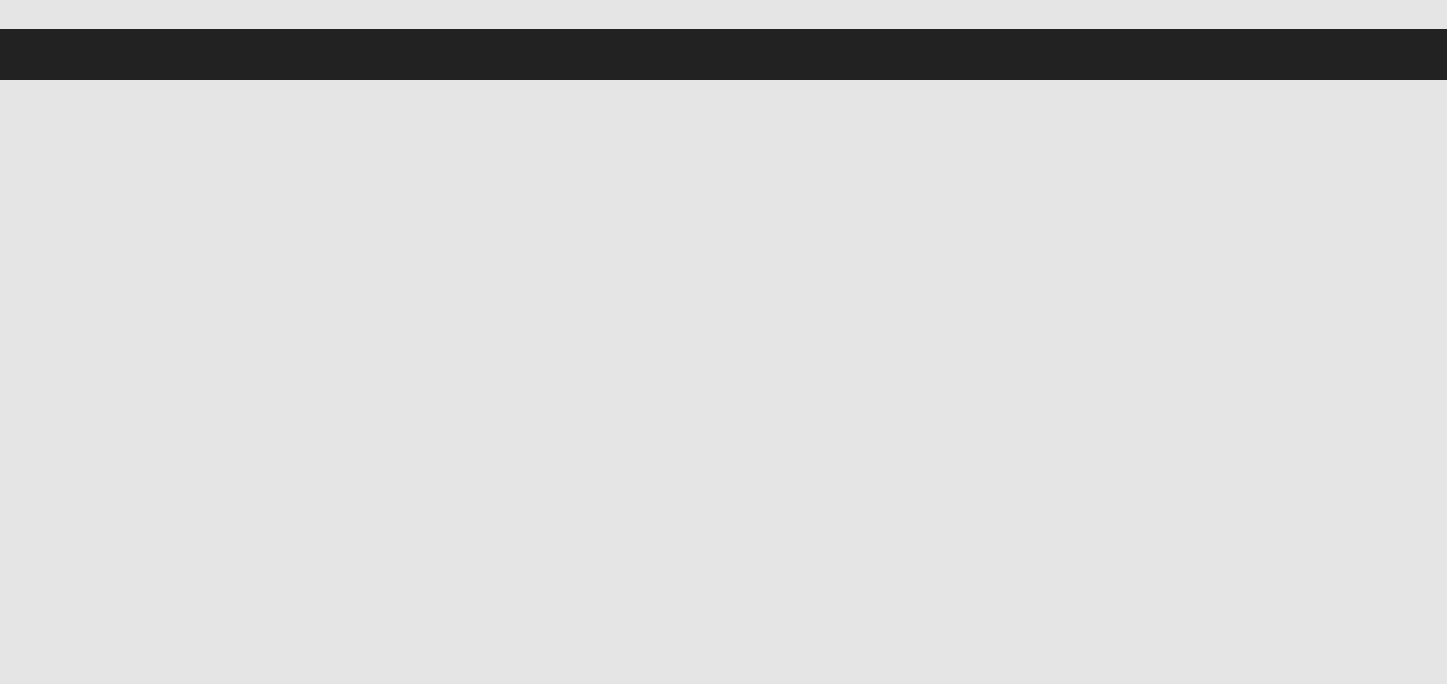 scroll, scrollTop: 0, scrollLeft: 0, axis: both 